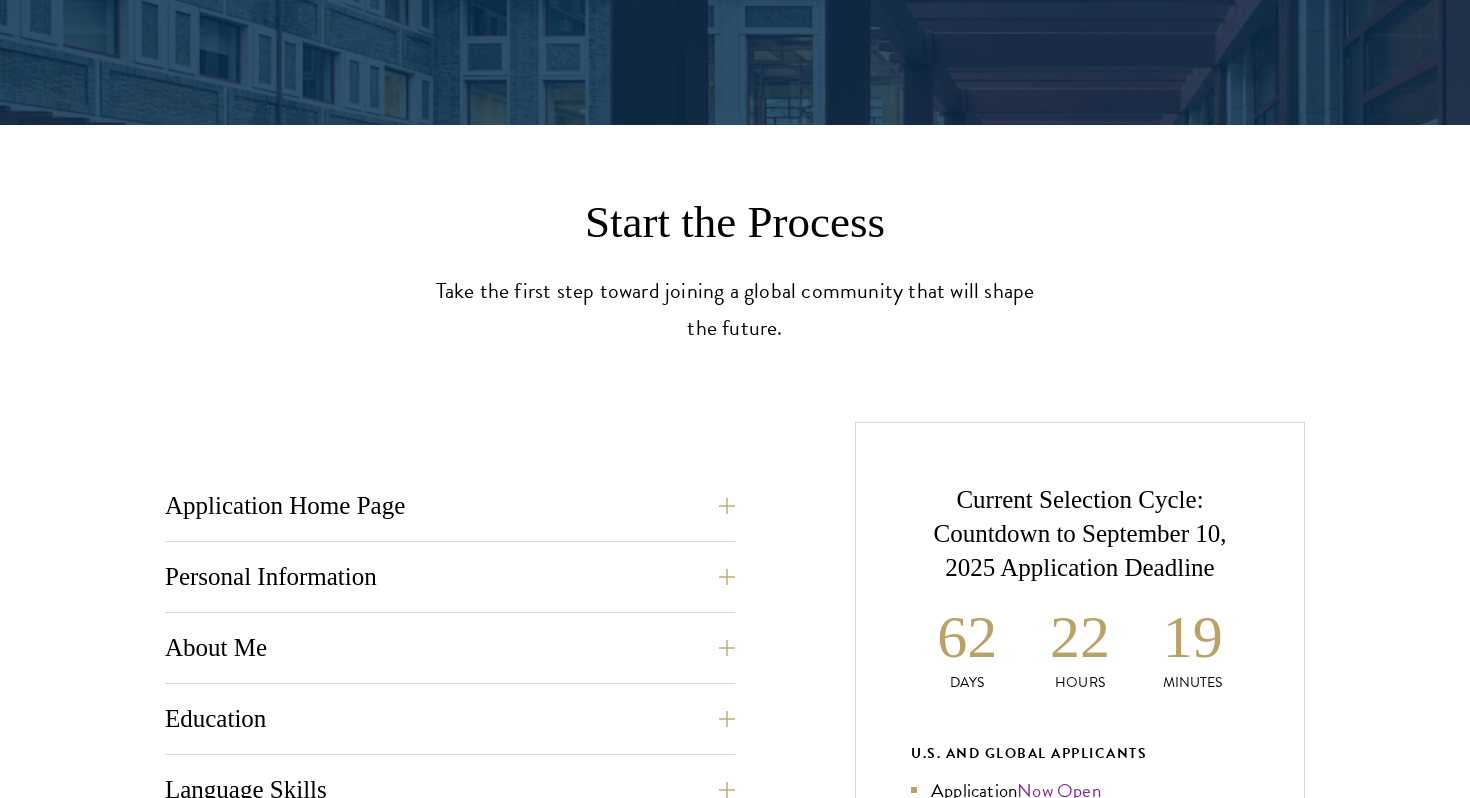 scroll, scrollTop: 433, scrollLeft: 0, axis: vertical 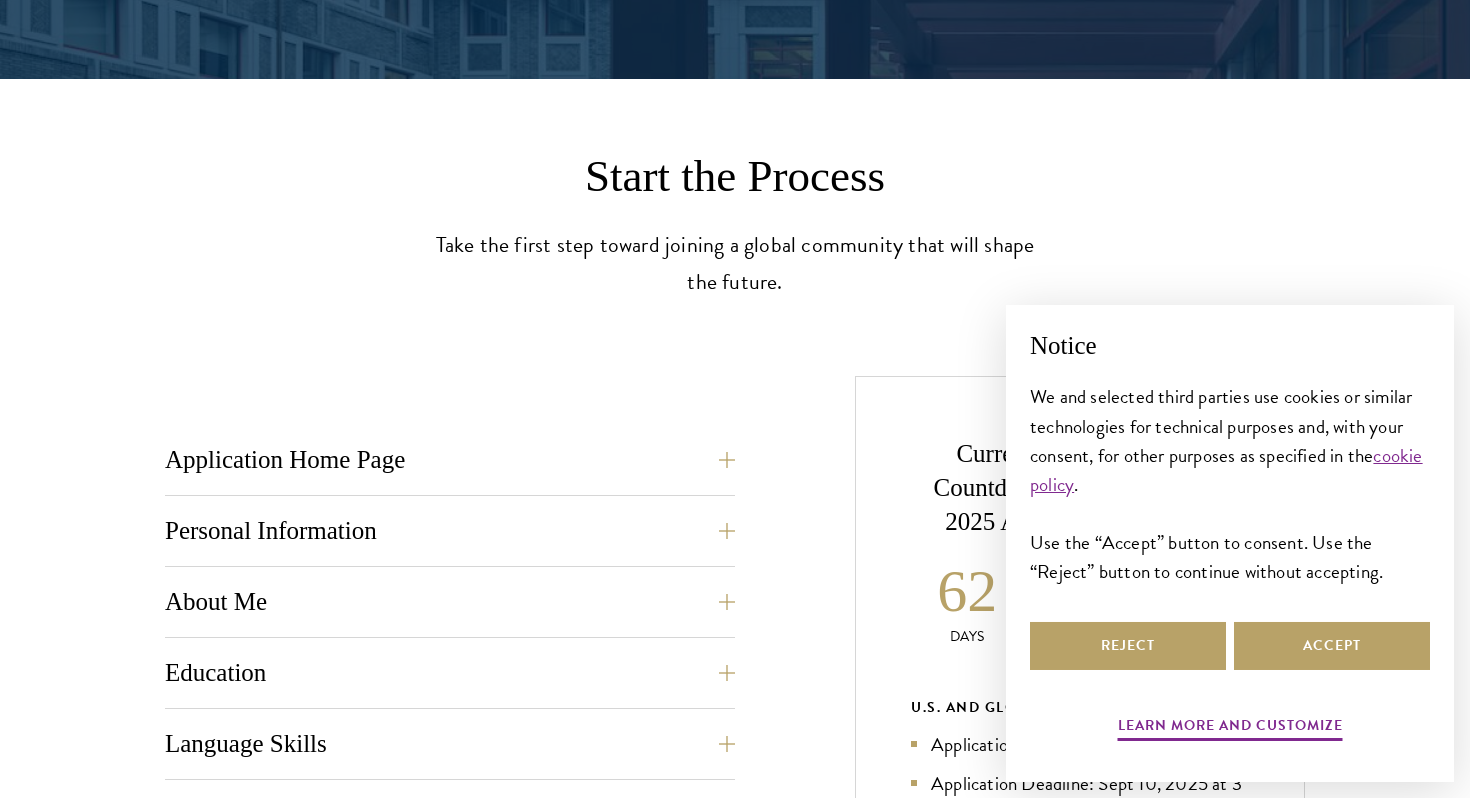click on "Application Home Page
The online application form must be completed in English. All requirements must be submitted electronically; we do not accept materials via email or mail.
To begin, create an account to start a new application. The email address provided to create your account will be used for all correspondence about your admissions status. After creating an account, a system-generated email will be sent to you with a temporary PIN to activate your account. If you do not receive this email immediately, check your spam/junk folders. Add  [EMAIL]  to your safe senders list.
Once you have created an account, click “Start New Application” to begin your application. You do not have to complete your application in one sitting; you may access and continue your work as frequently as needed before final submission. To save your work, click on the “Continue” button." at bounding box center [450, 466] 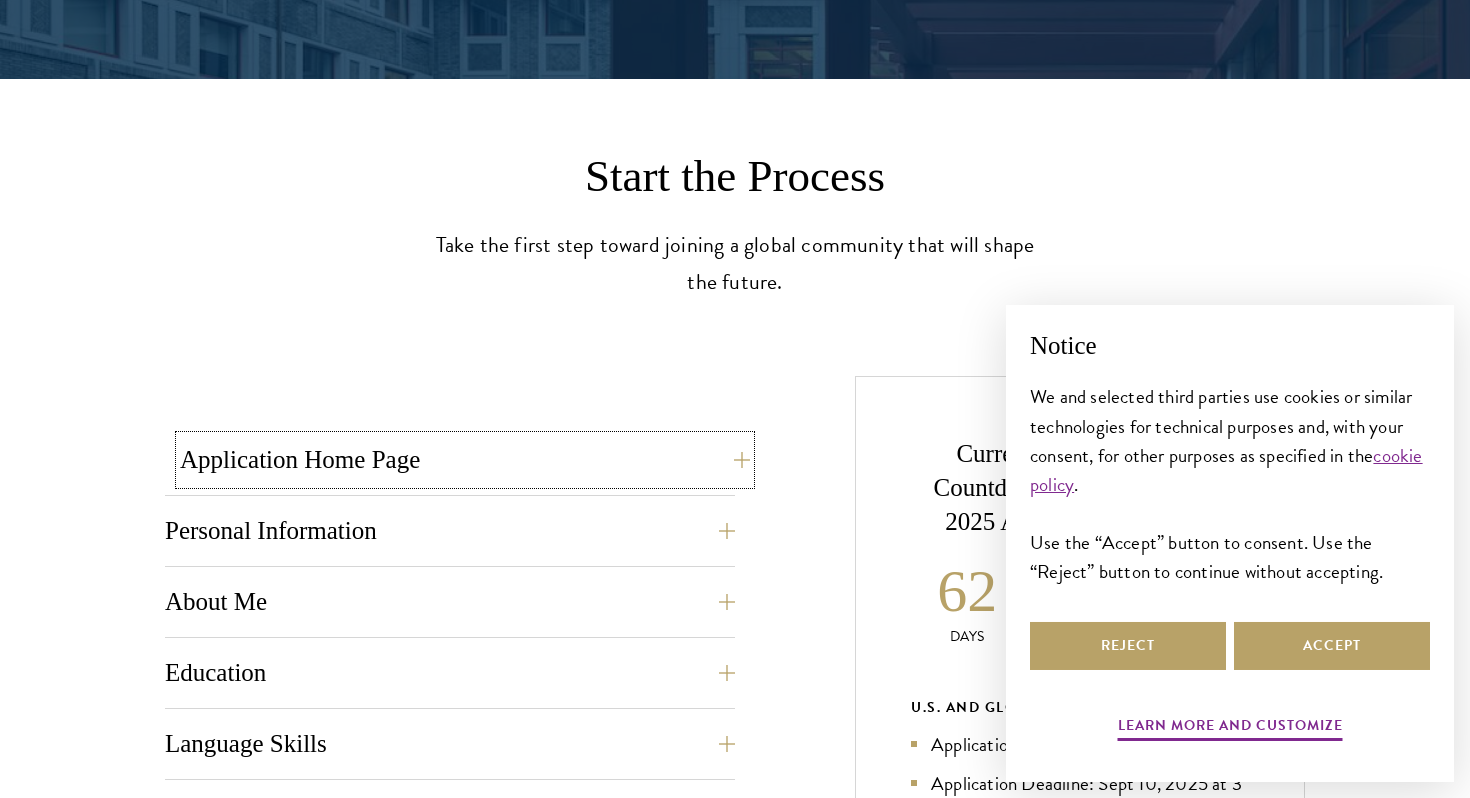 click on "Application Home Page" at bounding box center [465, 460] 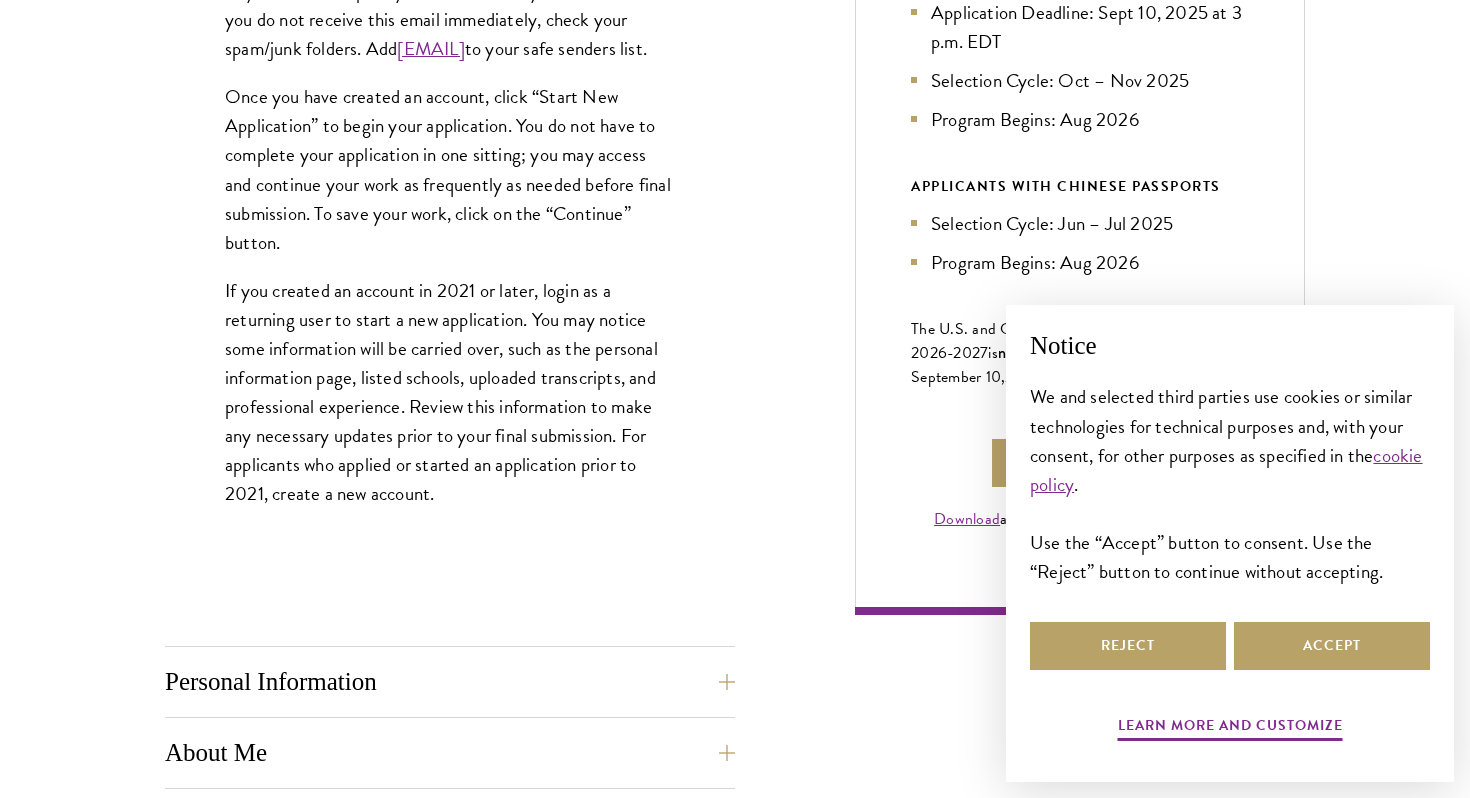 scroll, scrollTop: 1250, scrollLeft: 0, axis: vertical 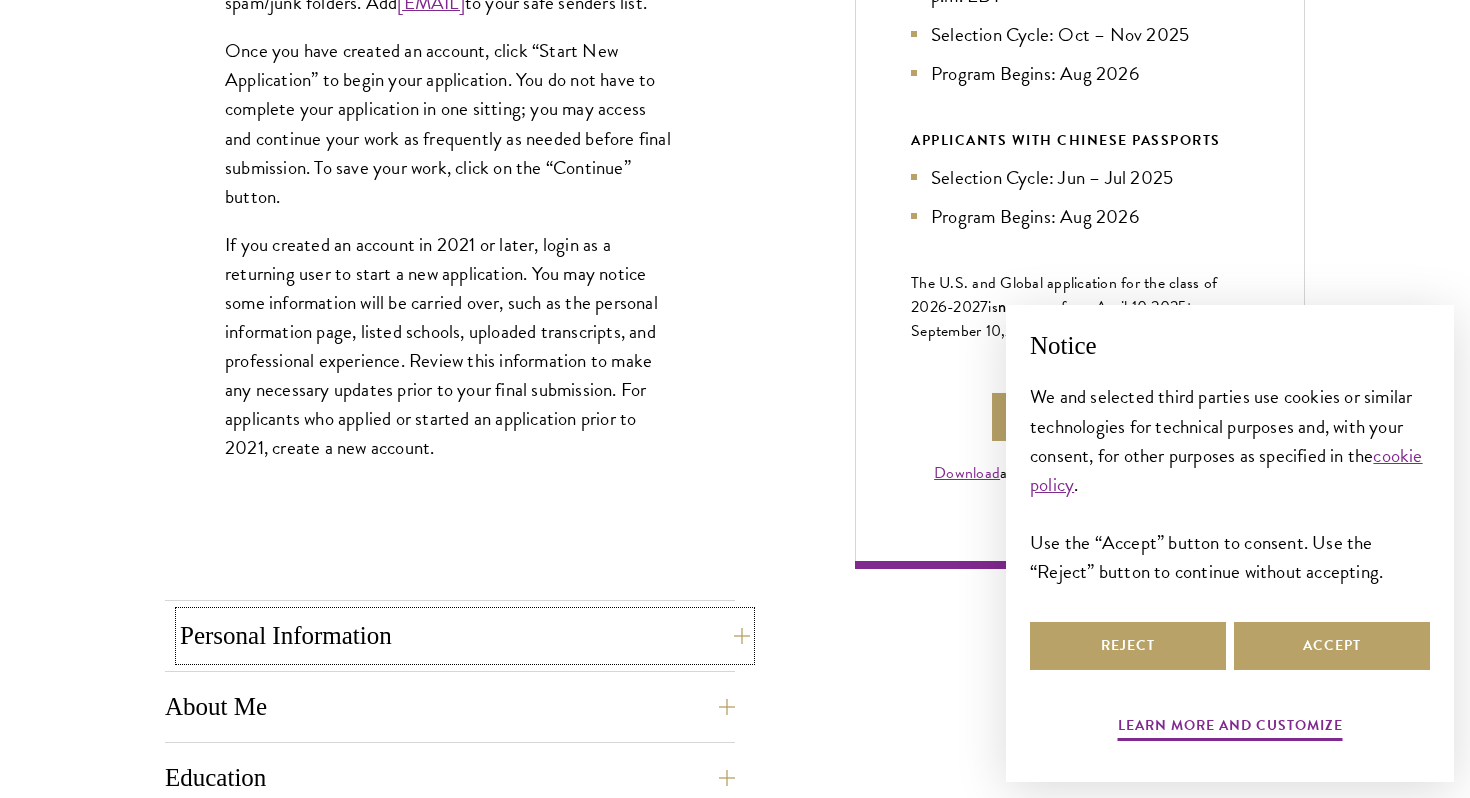 click on "Personal Information" at bounding box center (465, 636) 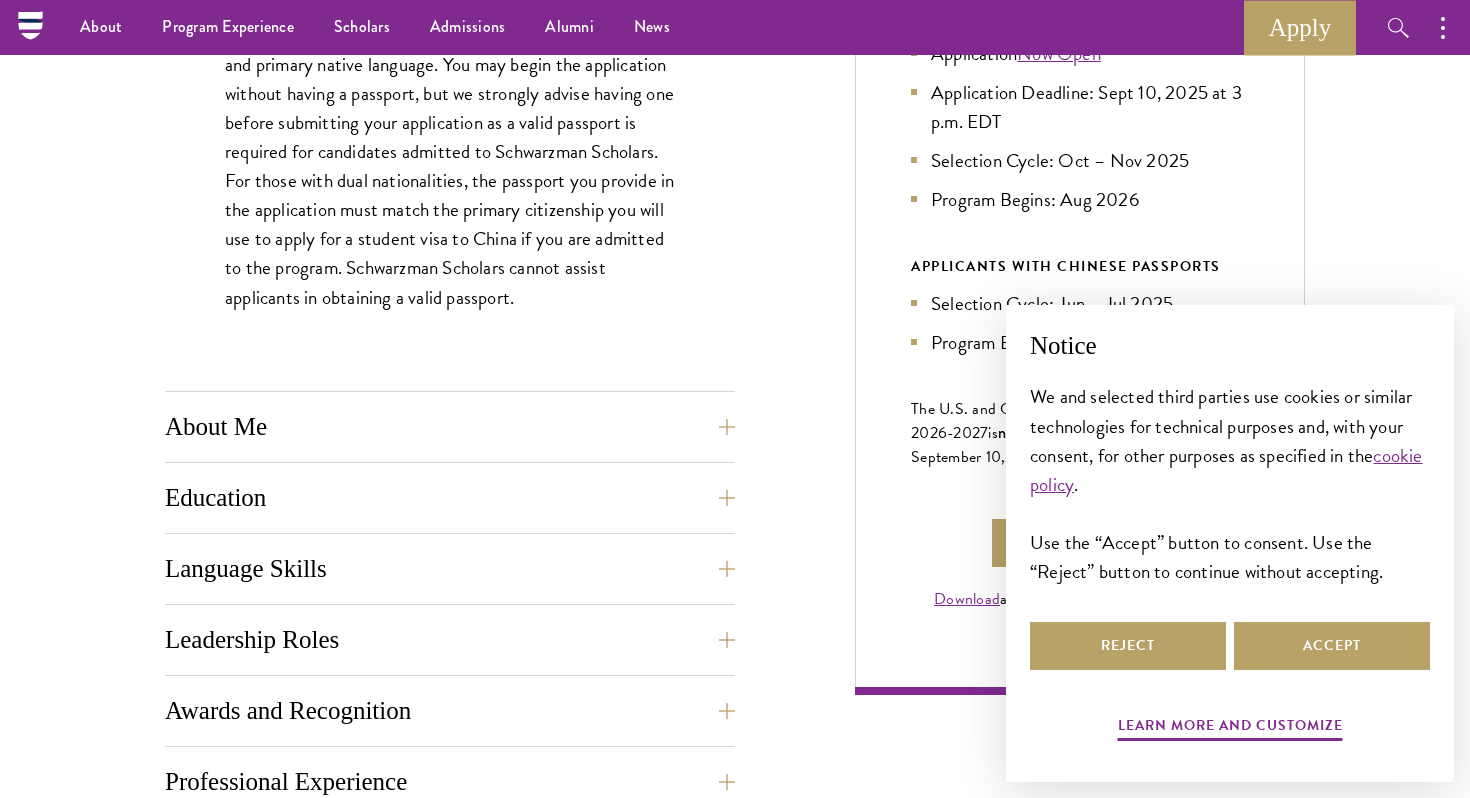 scroll, scrollTop: 928, scrollLeft: 0, axis: vertical 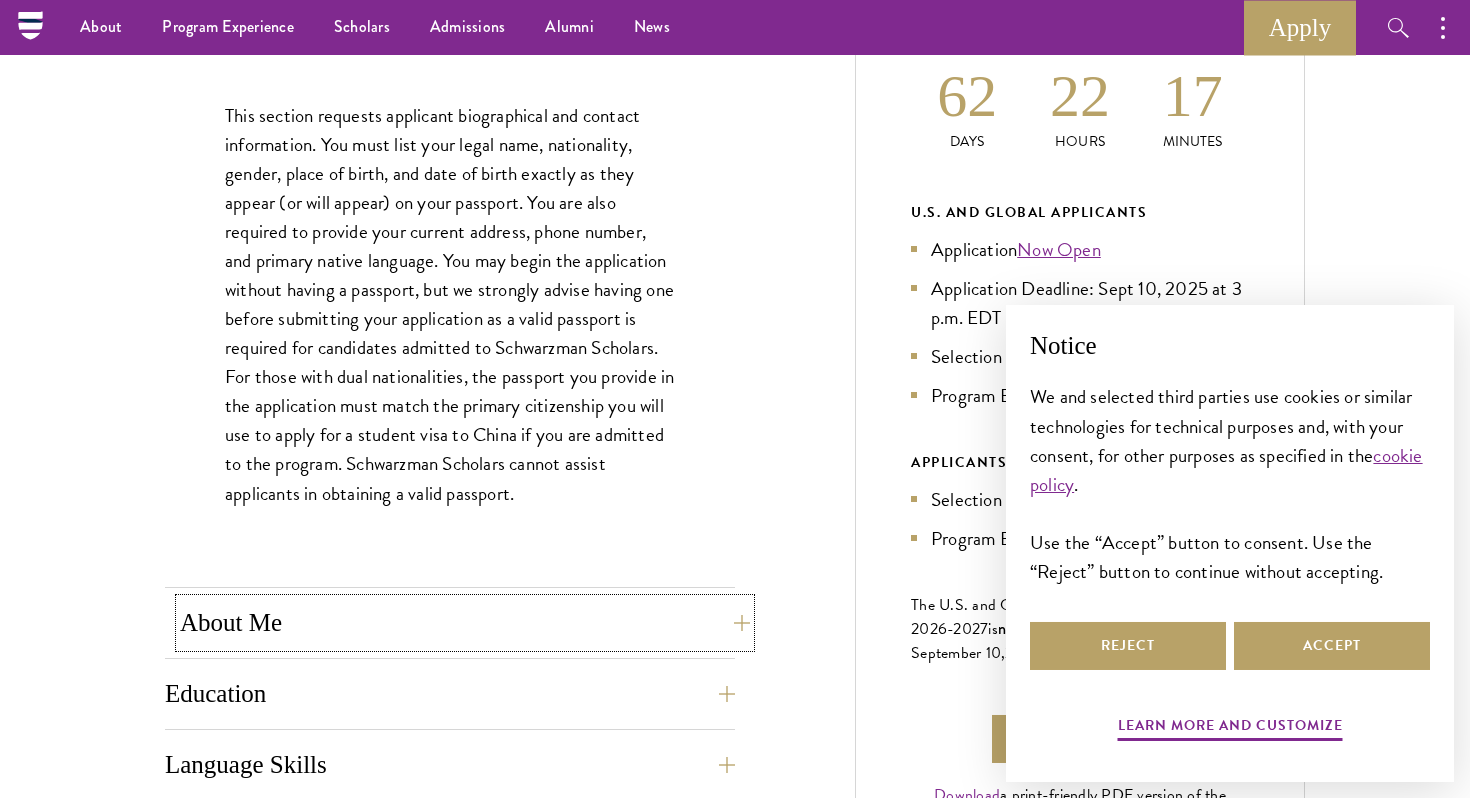 click on "About Me" at bounding box center [465, 623] 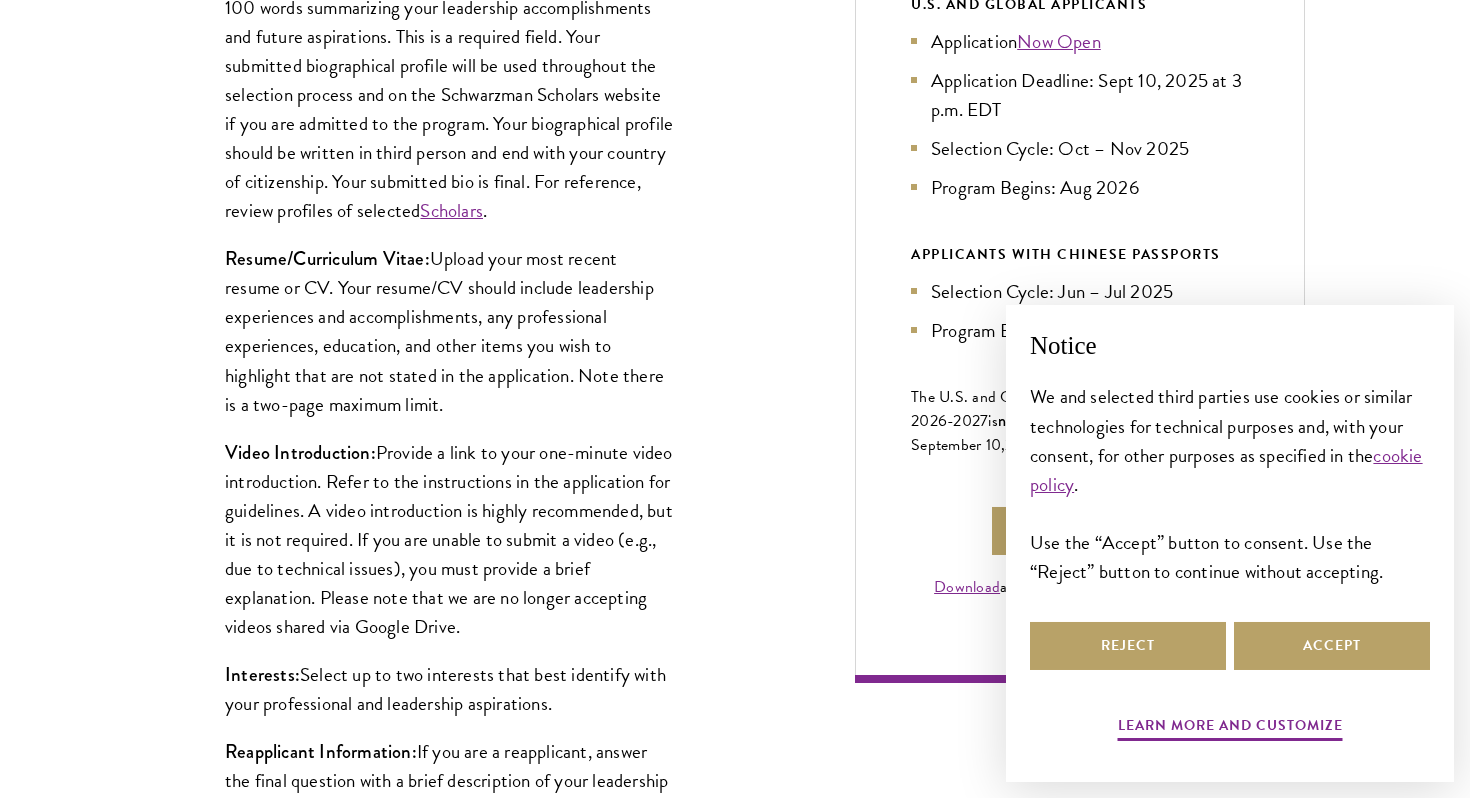 scroll, scrollTop: 1508, scrollLeft: 0, axis: vertical 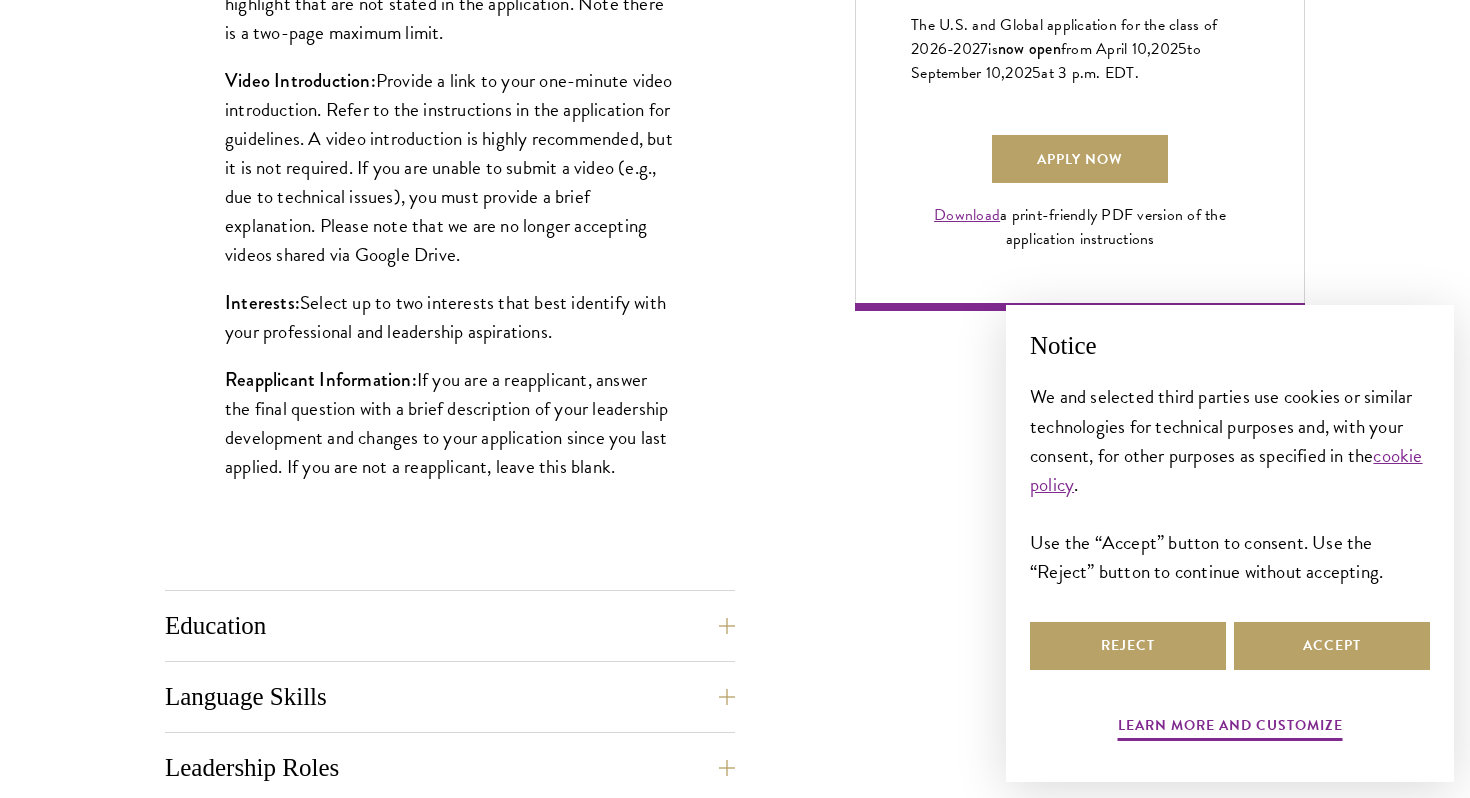 click on "Biographical Profile:  Provide a biographical profile of up to 100 words summarizing your leadership accomplishments and future aspirations. This is a required field. Your submitted biographical profile will be used throughout the selection process and on the Schwarzman Scholars website if you are admitted to the program. Your biographical profile should be written in third person and end with your country of citizenship. Your submitted bio is final. For reference, review profiles of selected  Scholars .
Resume/Curriculum Vitae:  Upload your most recent resume or CV. Your resume/CV should include leadership experiences and accomplishments, any professional experiences, education, and other items you wish to highlight that are not stated in the application. Note there is a two-page maximum limit.
Video Introduction:
Interests:  Select up to two interests that best identify with your professional and leadership aspirations.
Reapplicant Information:" at bounding box center (450, 76) 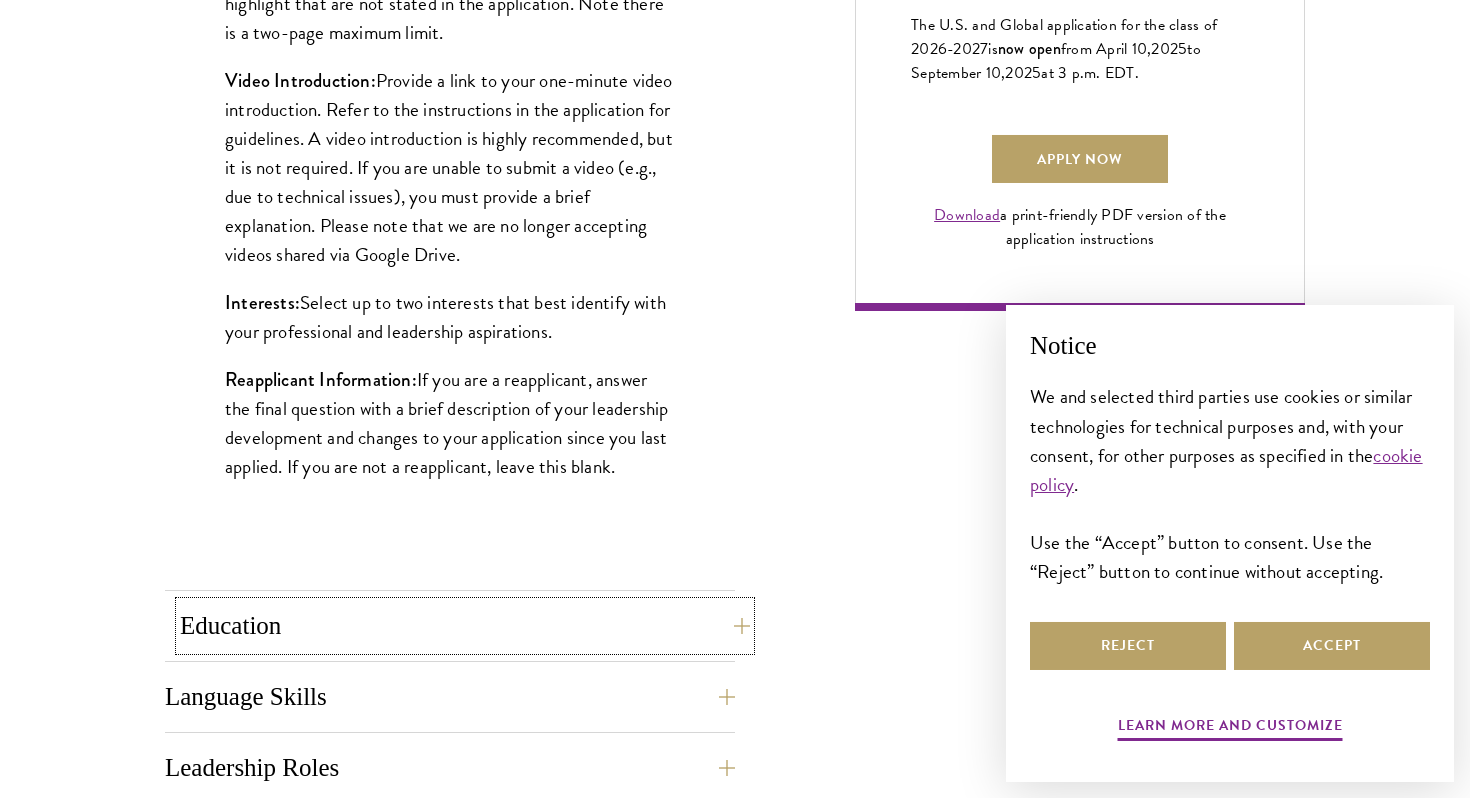click on "Education" at bounding box center (465, 626) 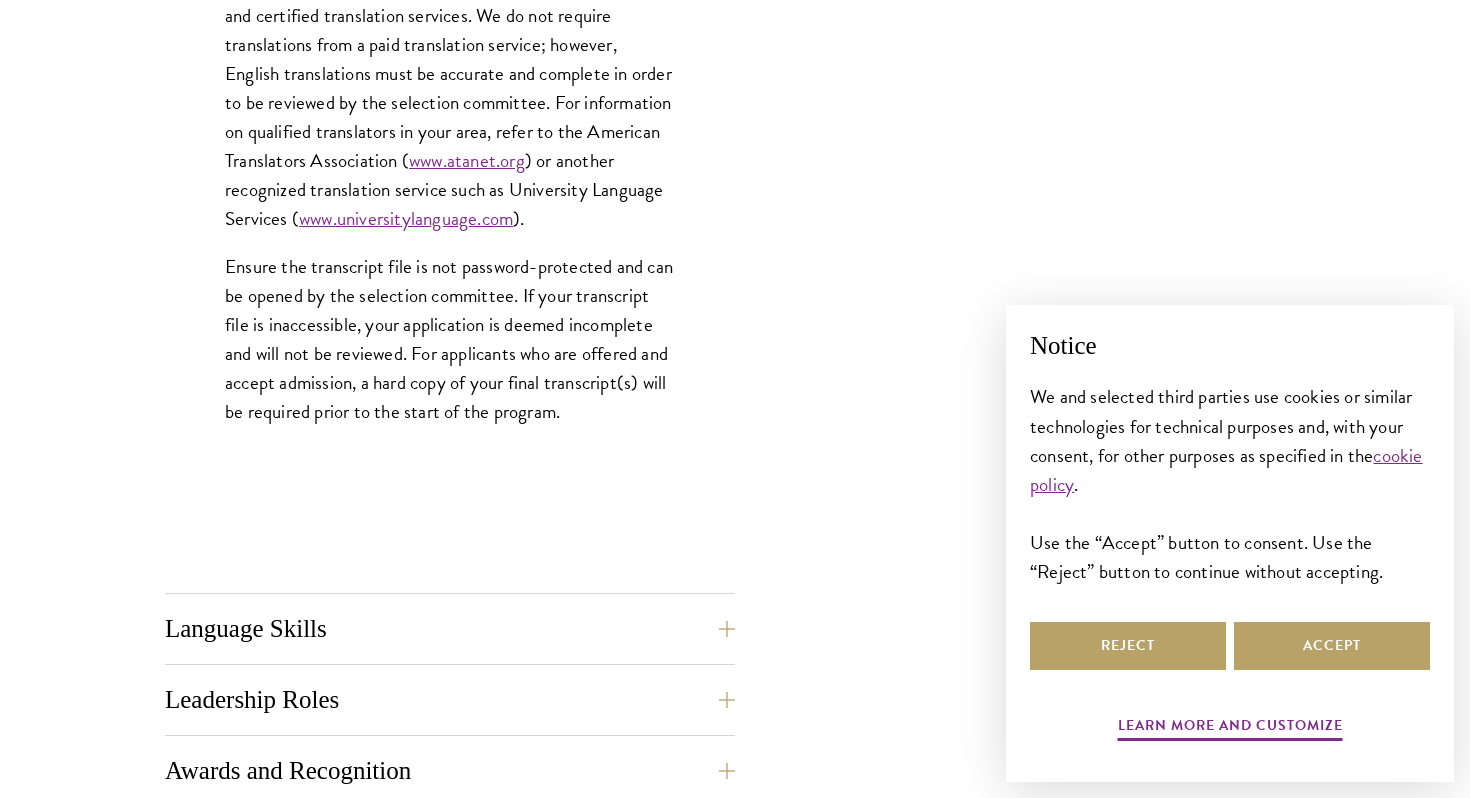 scroll, scrollTop: 3021, scrollLeft: 0, axis: vertical 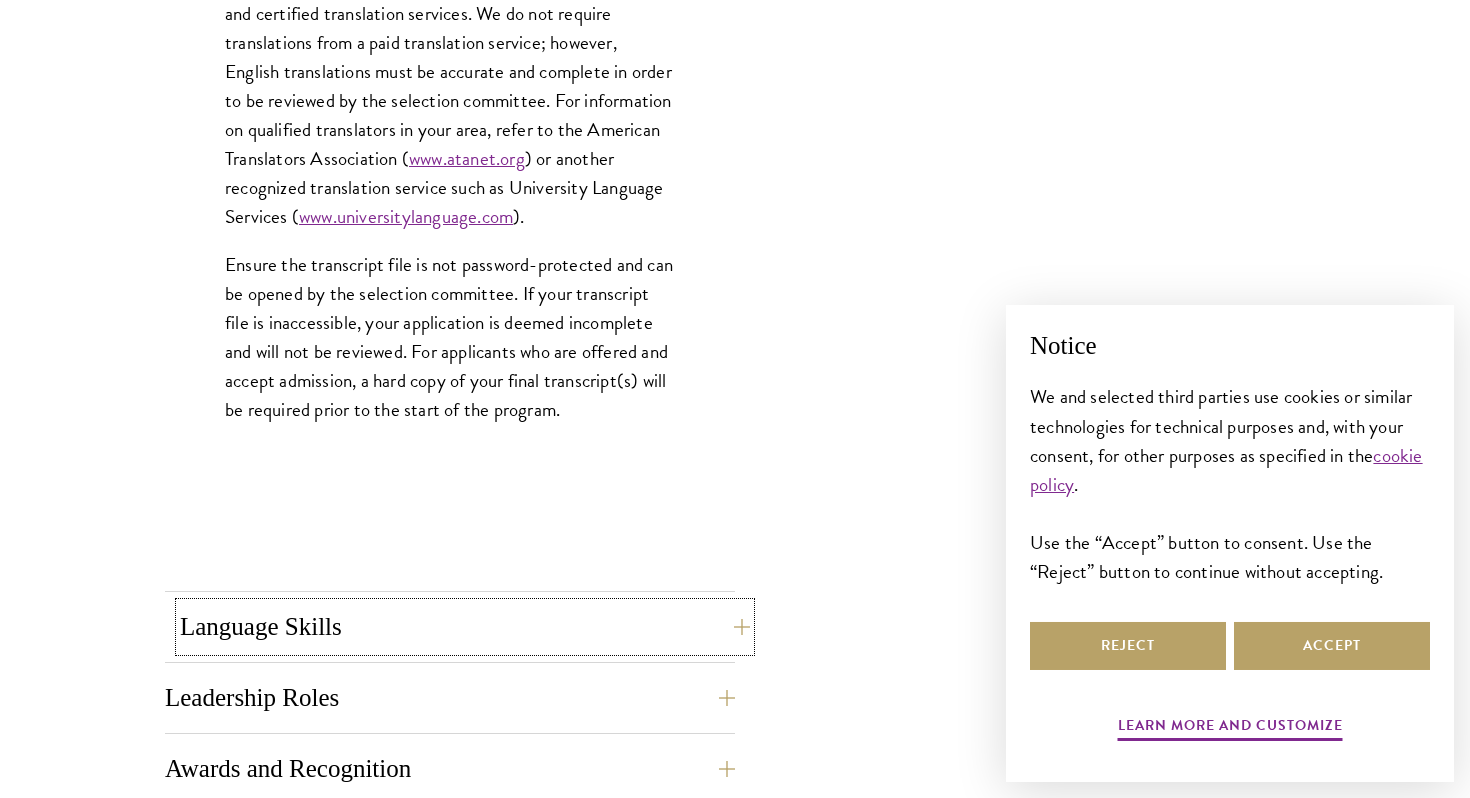 click on "Language Skills" at bounding box center (465, 627) 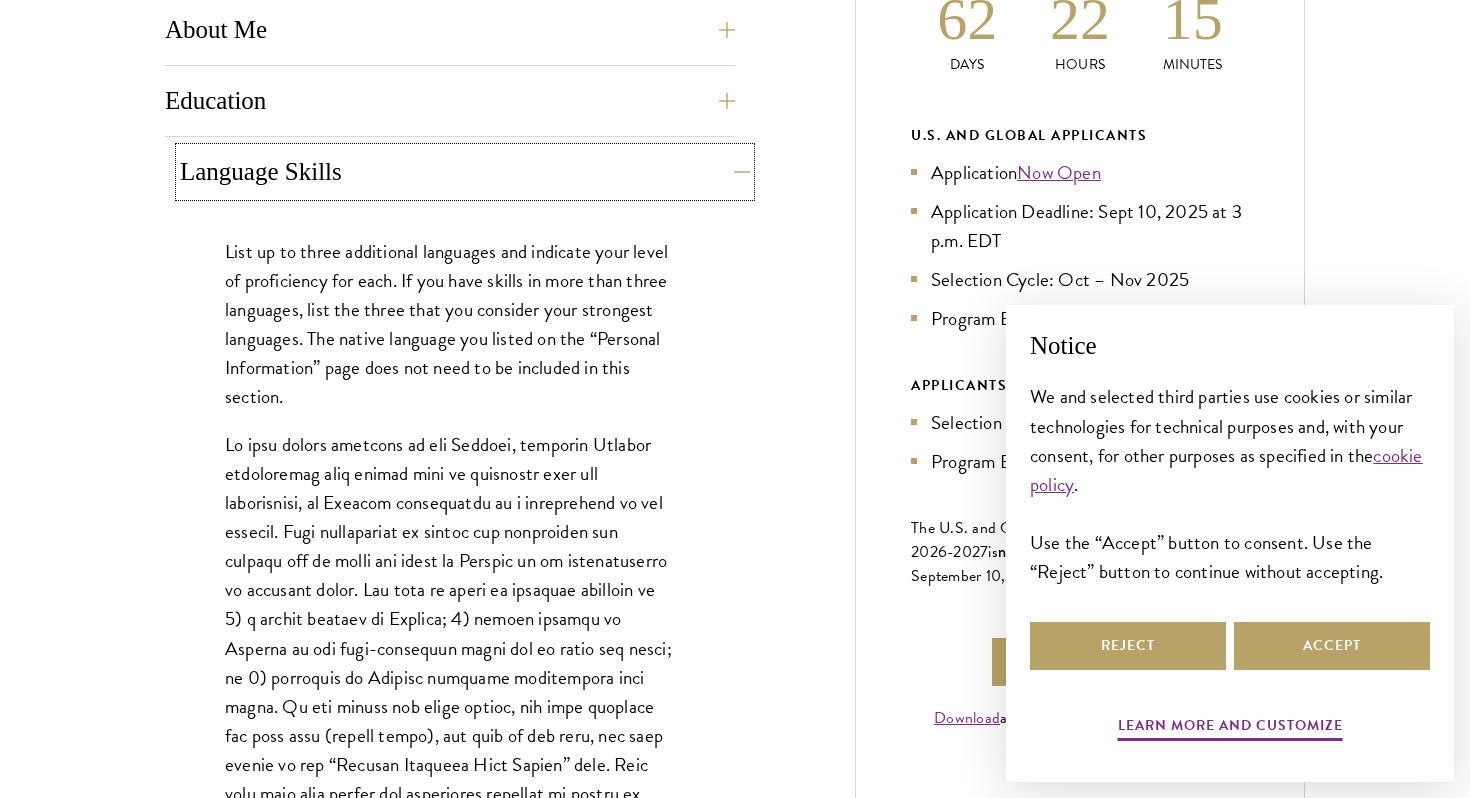 scroll, scrollTop: 1684, scrollLeft: 0, axis: vertical 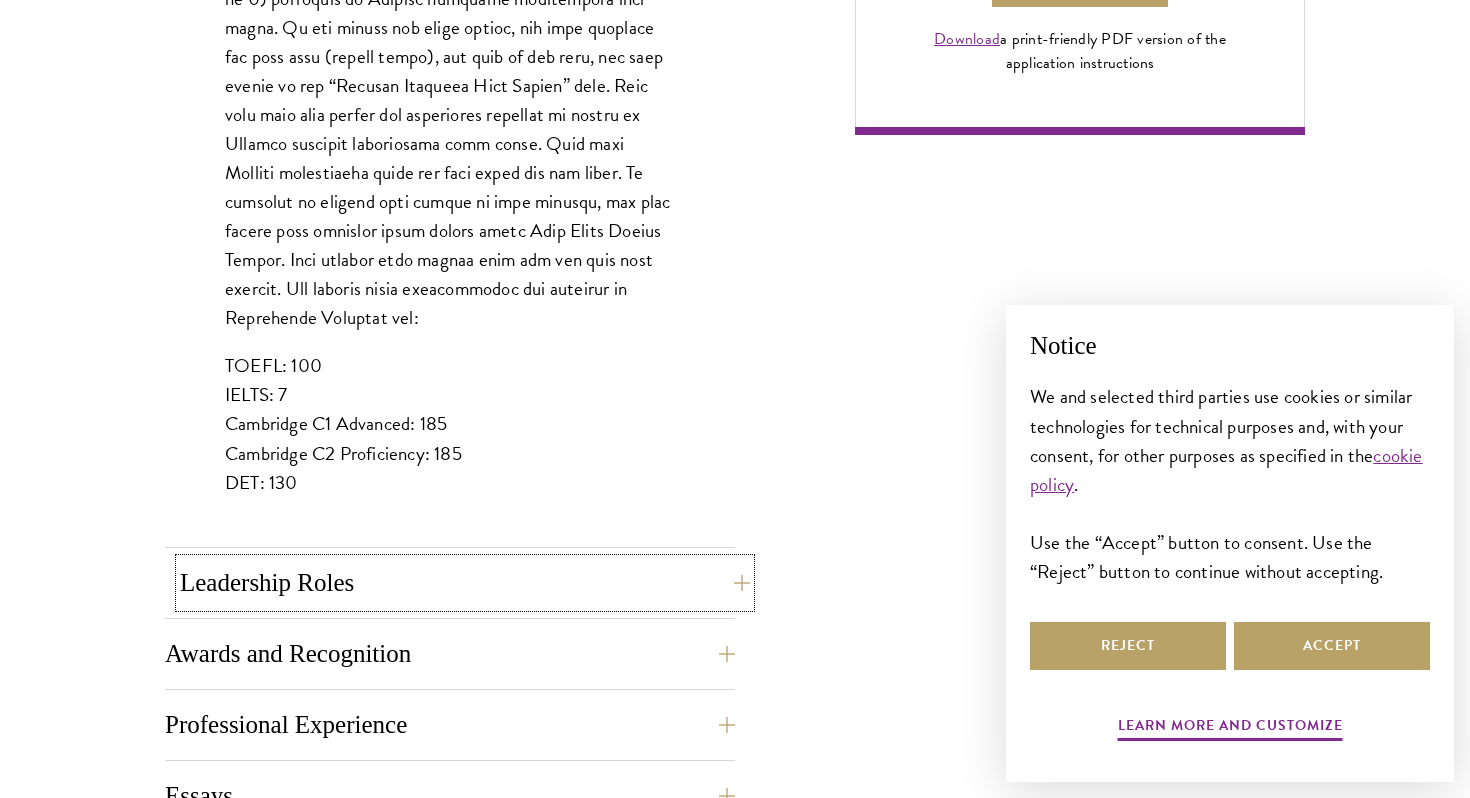 click on "Leadership Roles" at bounding box center [465, 583] 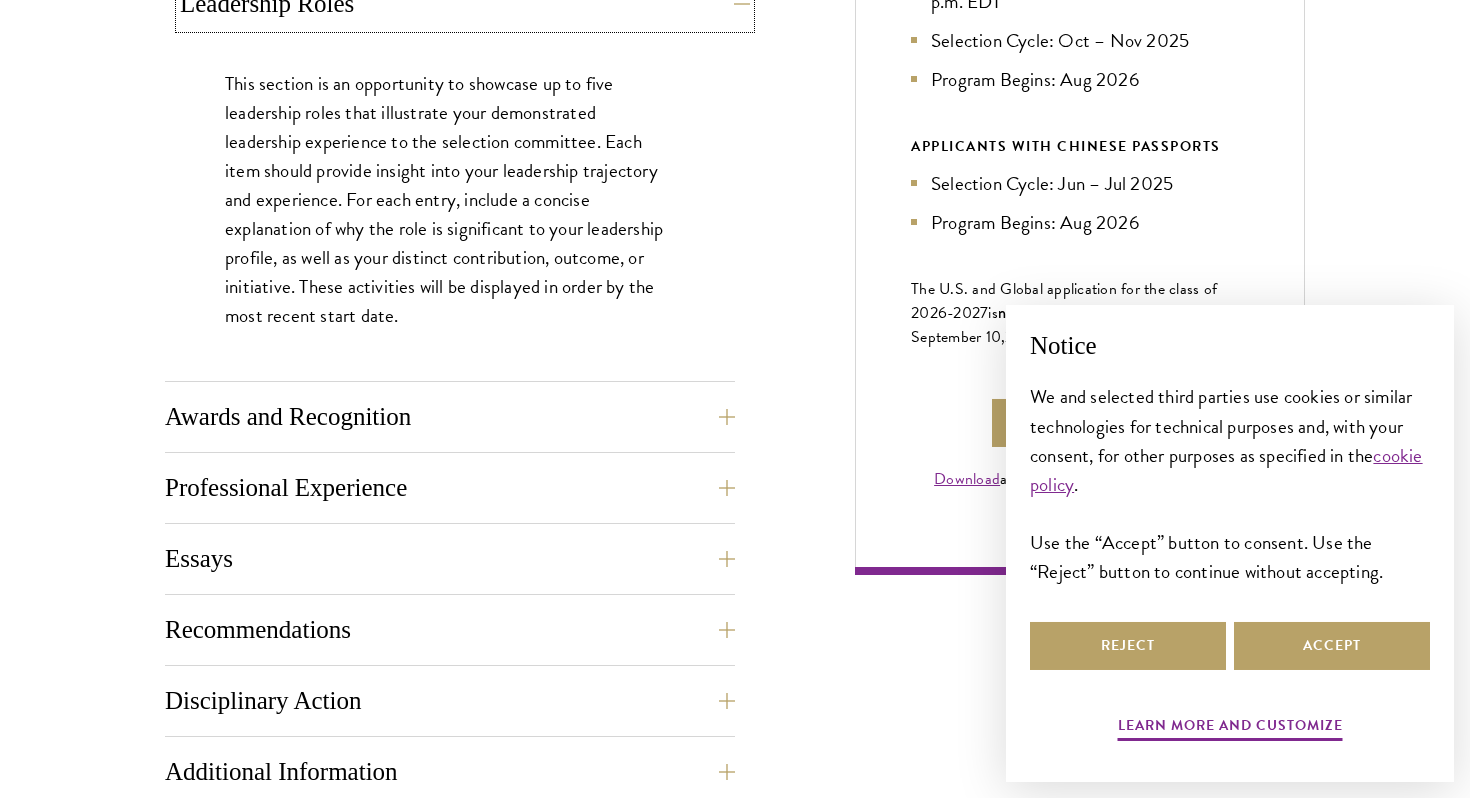 scroll, scrollTop: 1350, scrollLeft: 0, axis: vertical 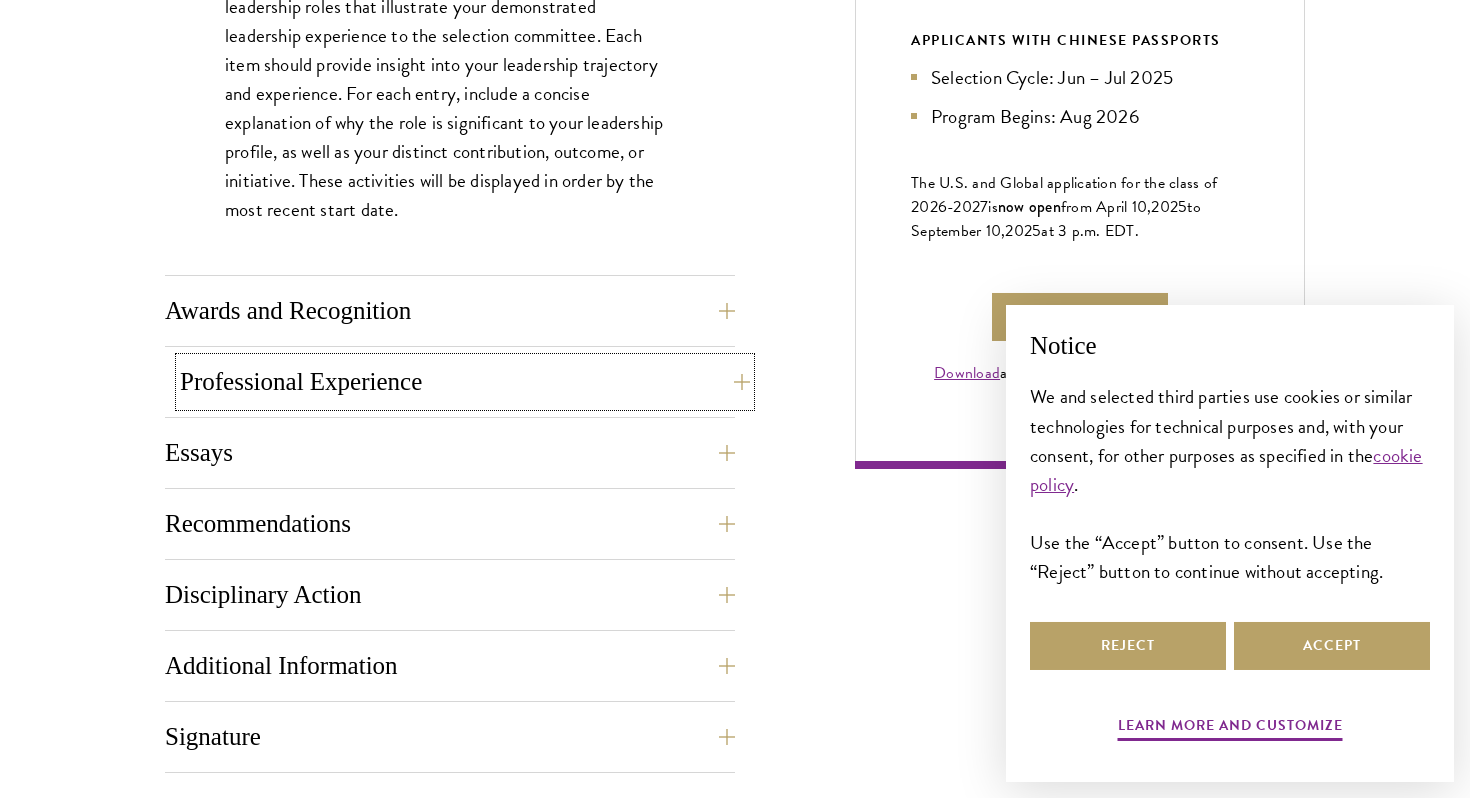 click on "Professional Experience" at bounding box center (465, 382) 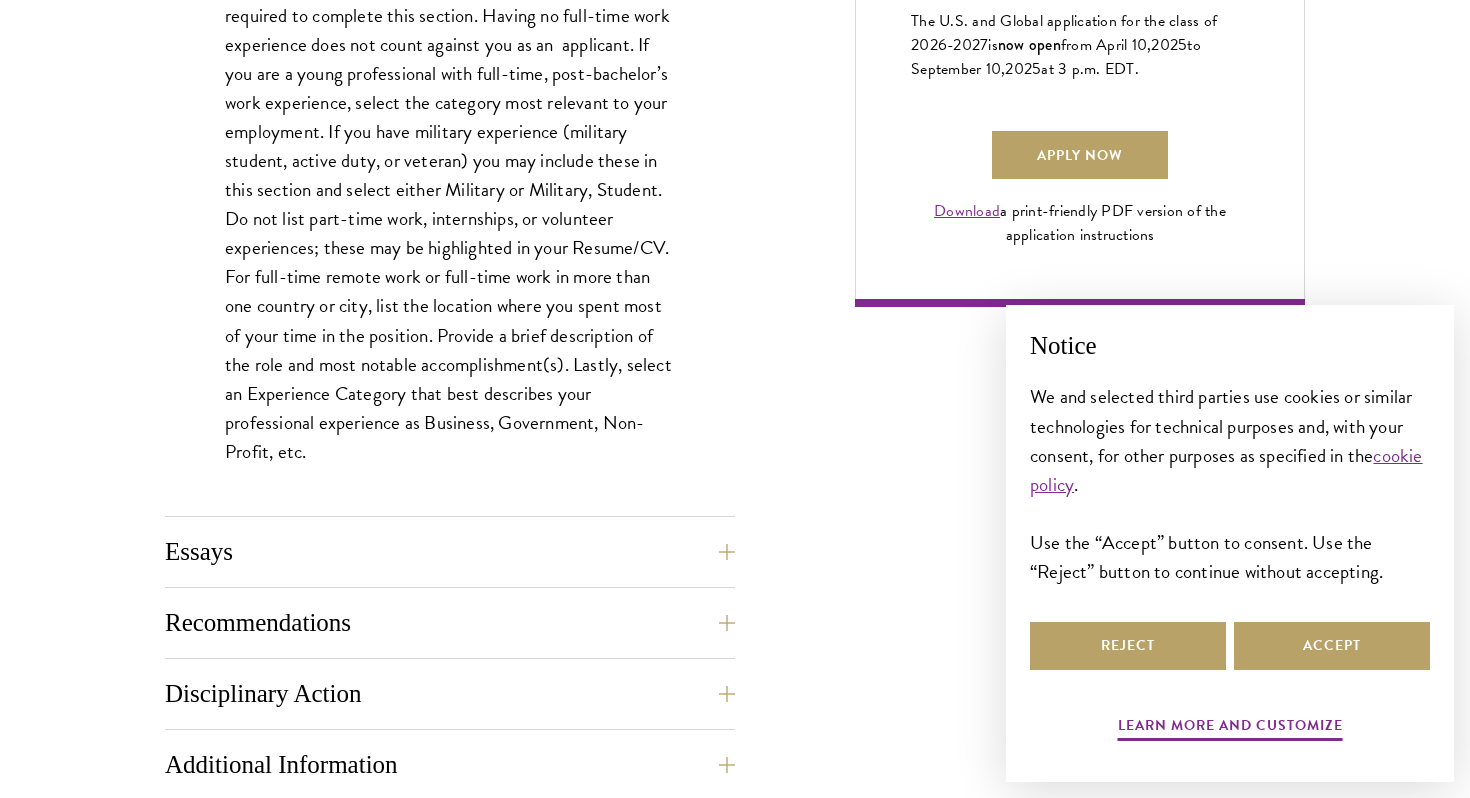 scroll, scrollTop: 1560, scrollLeft: 0, axis: vertical 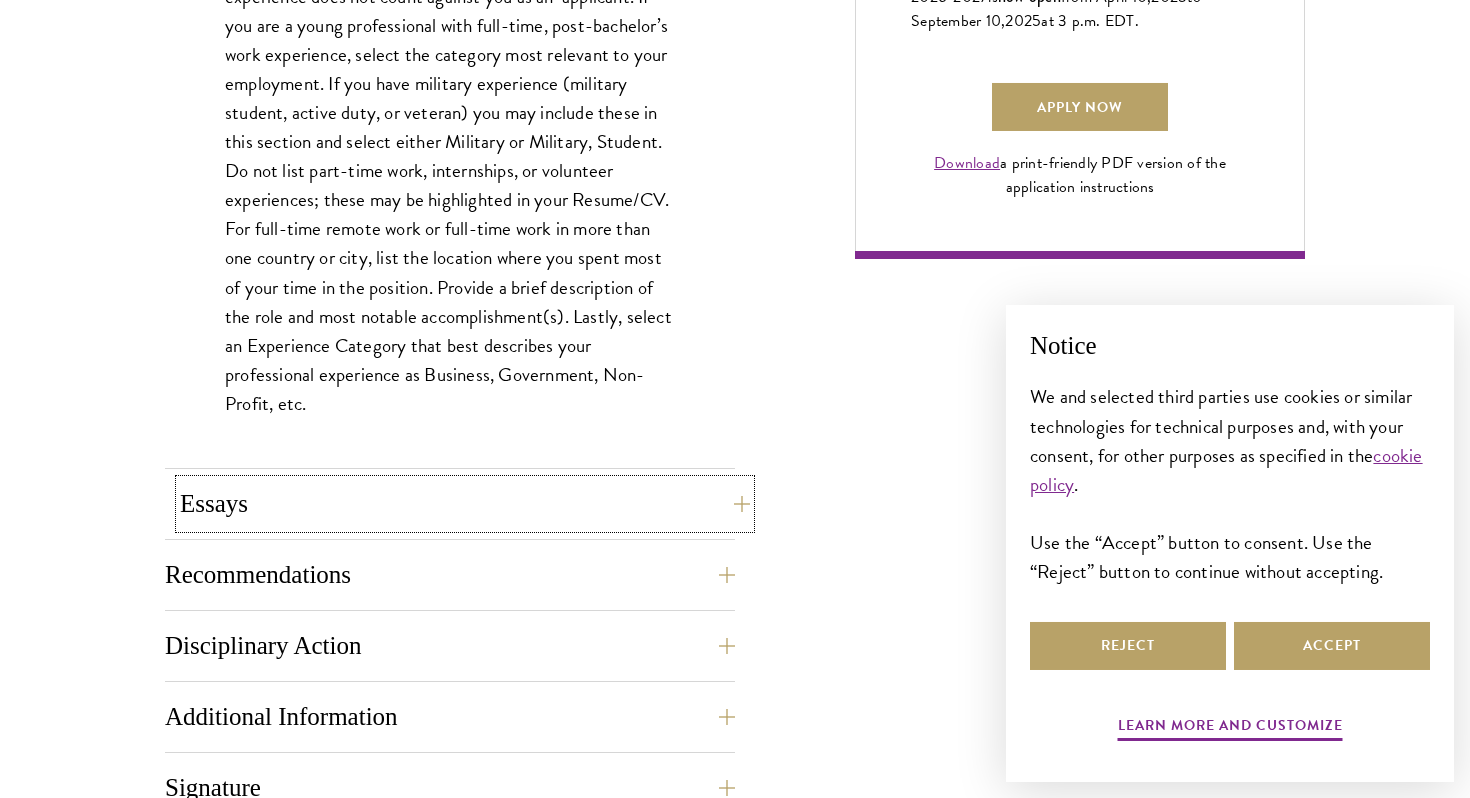 click on "Essays" at bounding box center (465, 504) 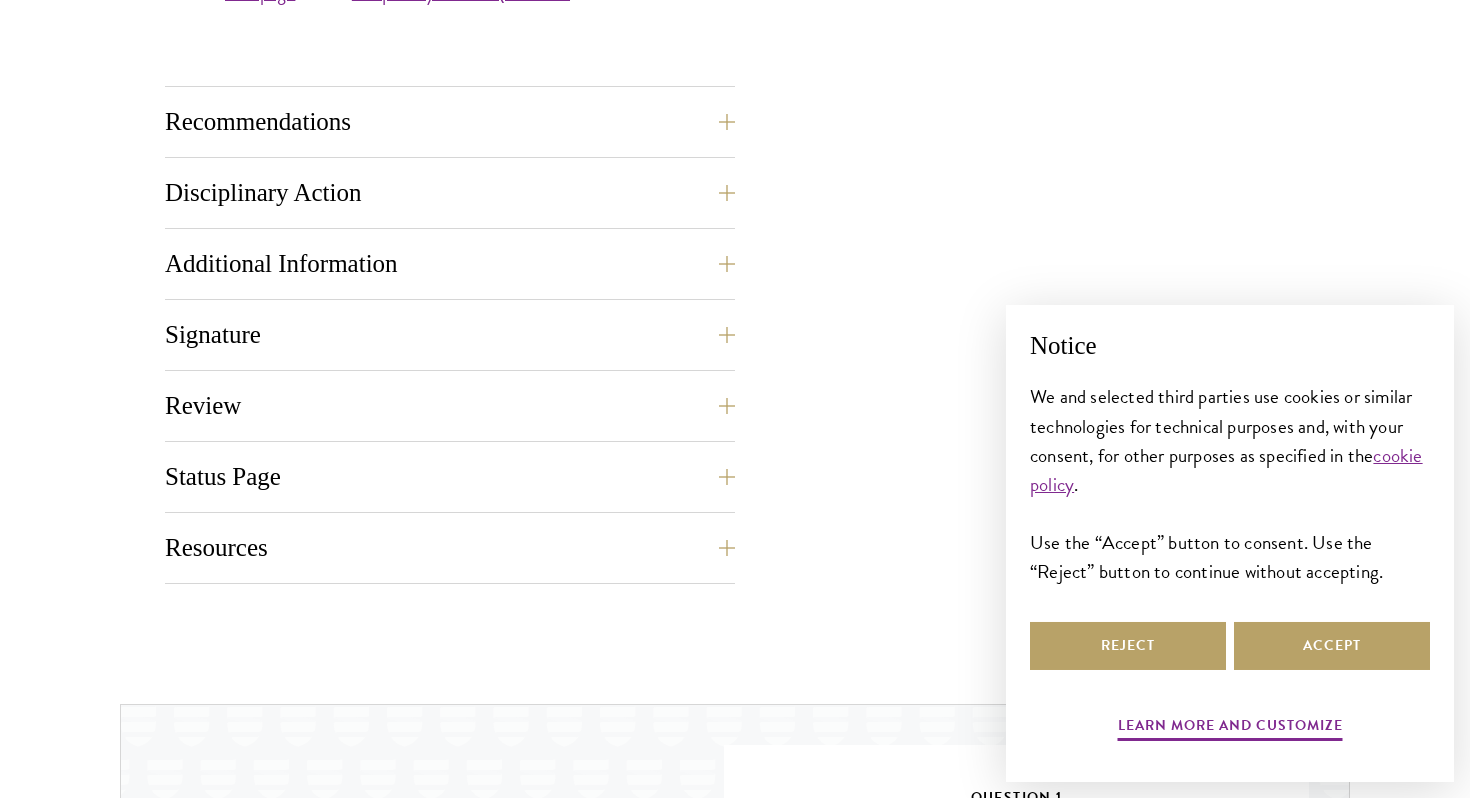 scroll, scrollTop: 2158, scrollLeft: 0, axis: vertical 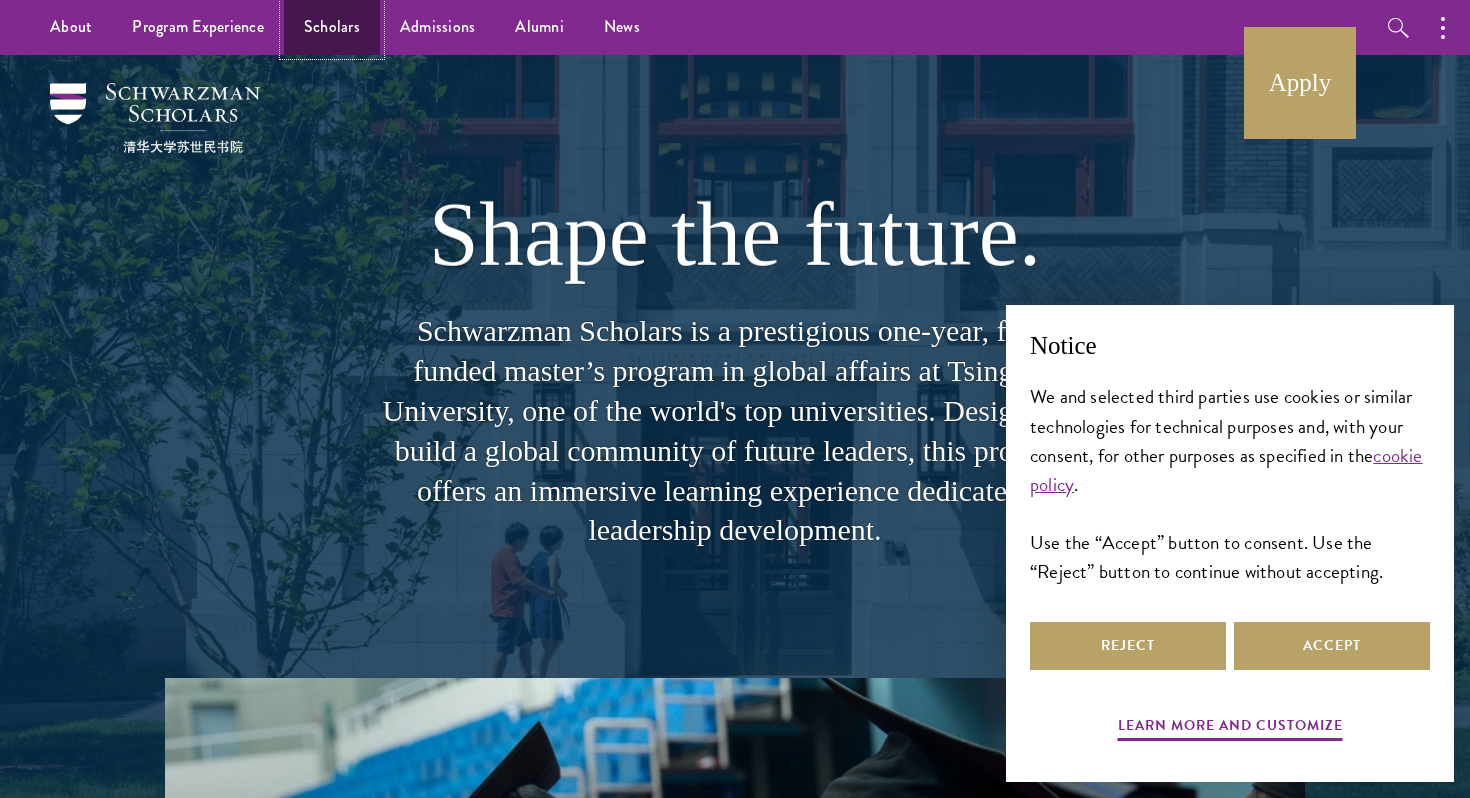 click on "Scholars" at bounding box center (332, 27) 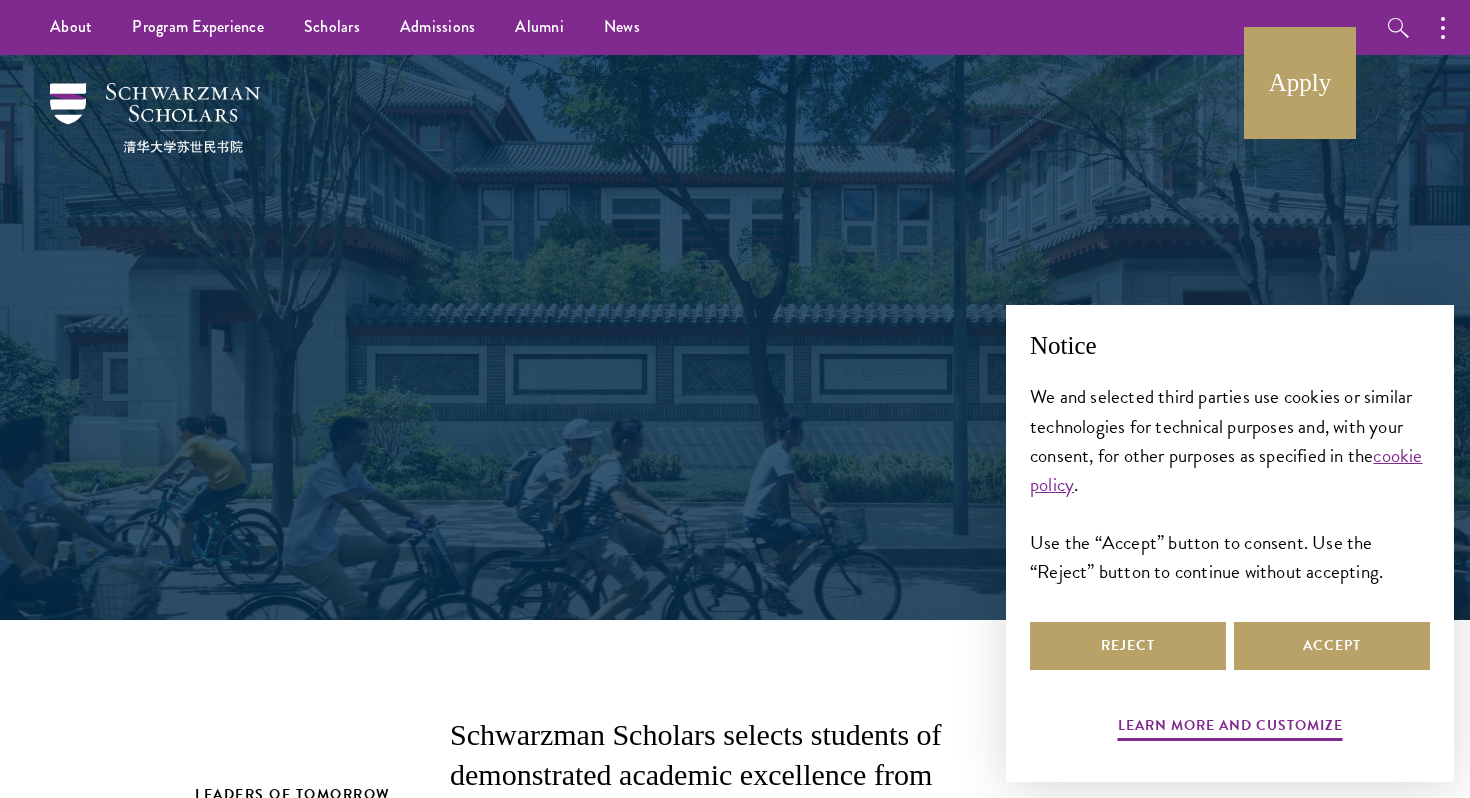 scroll, scrollTop: 0, scrollLeft: 0, axis: both 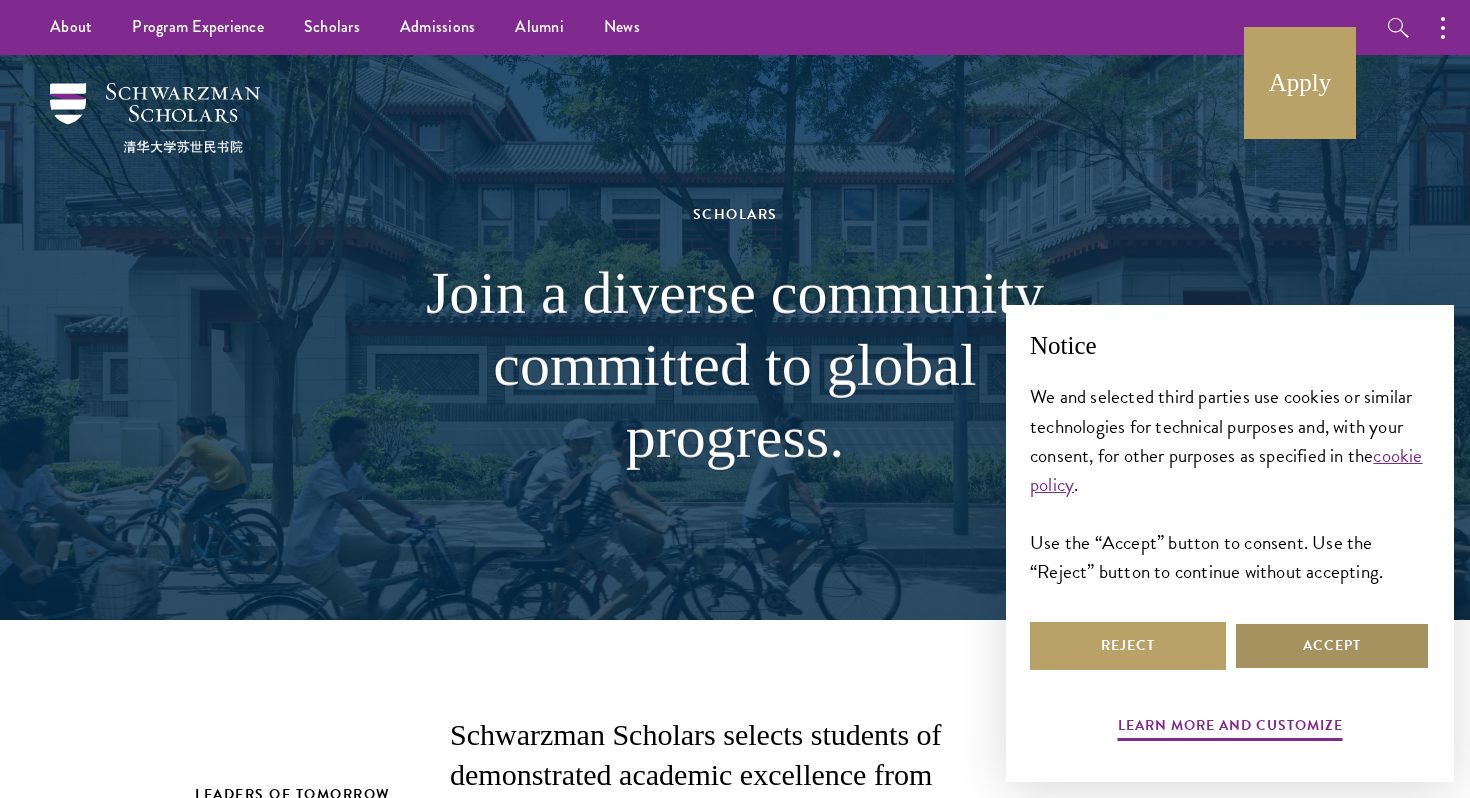 click on "Accept" at bounding box center [1332, 646] 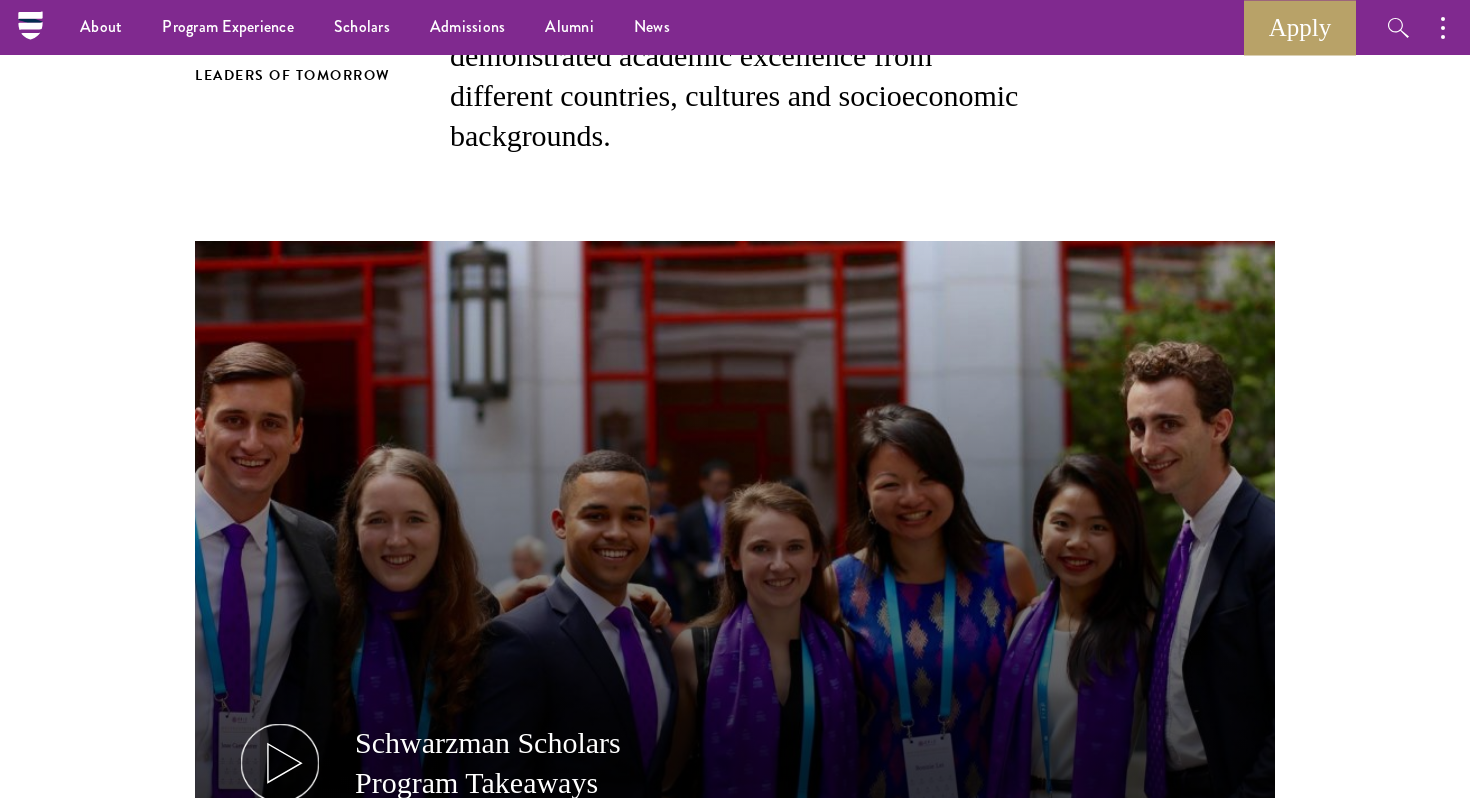 scroll, scrollTop: 0, scrollLeft: 0, axis: both 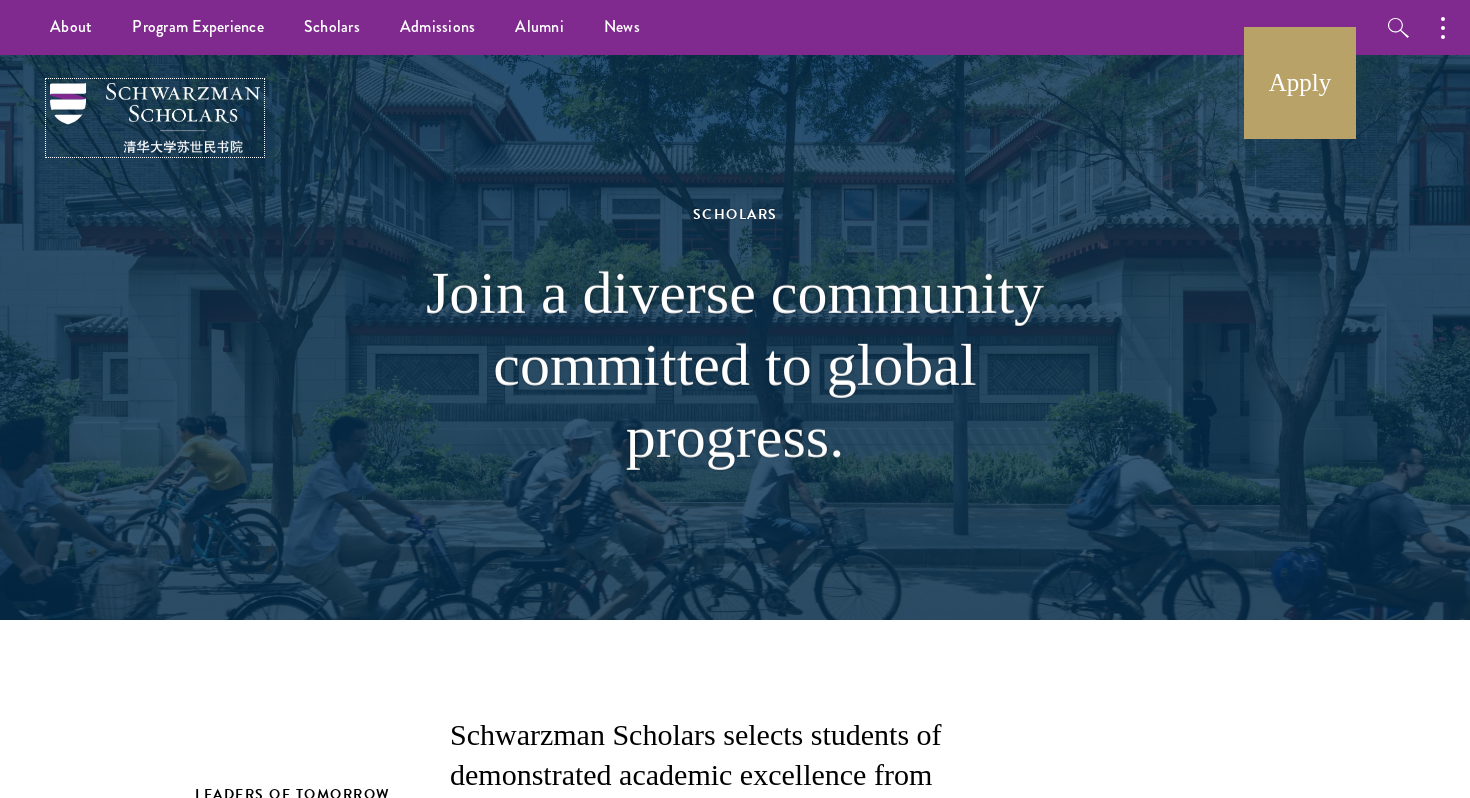 click at bounding box center (155, 118) 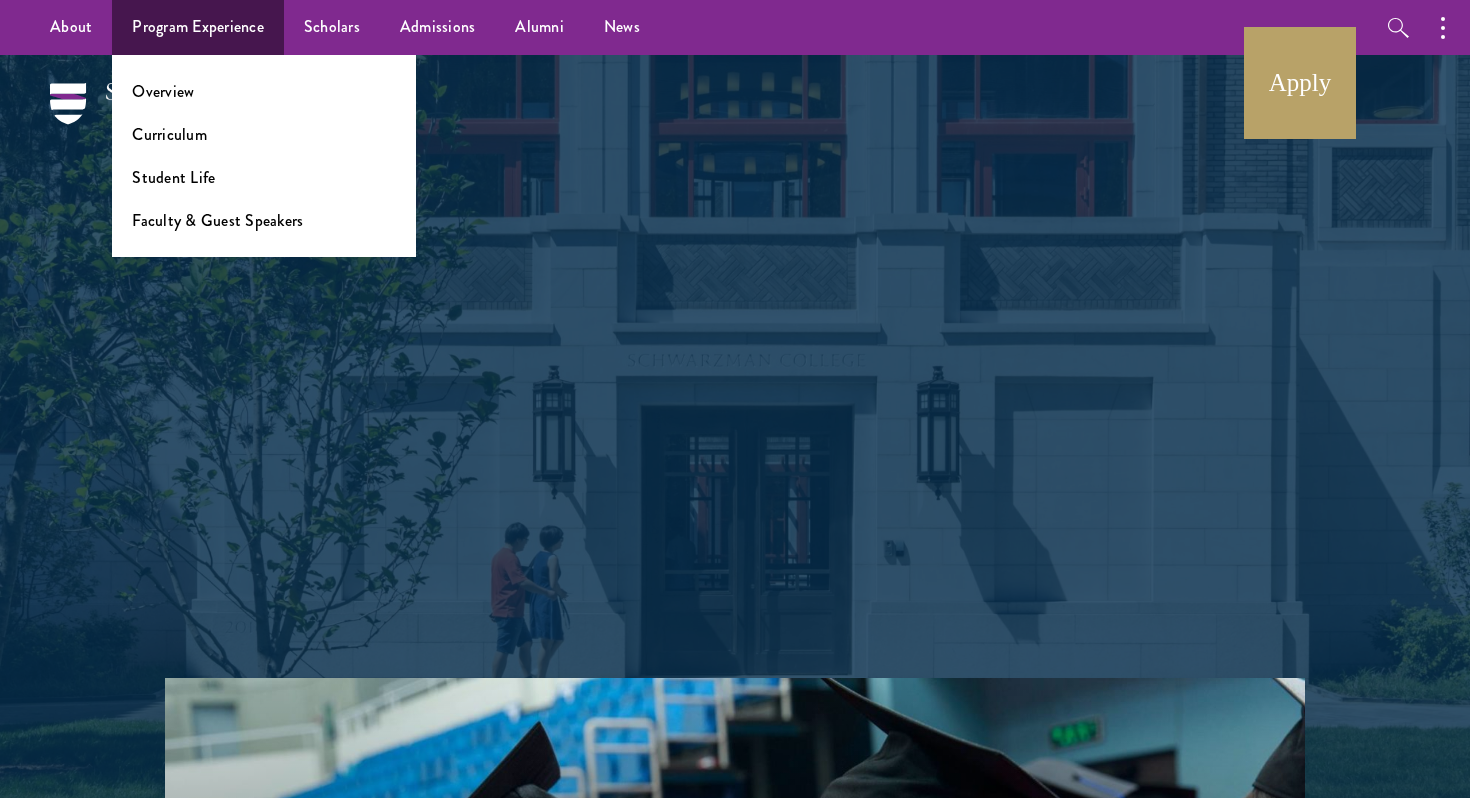 scroll, scrollTop: 0, scrollLeft: 0, axis: both 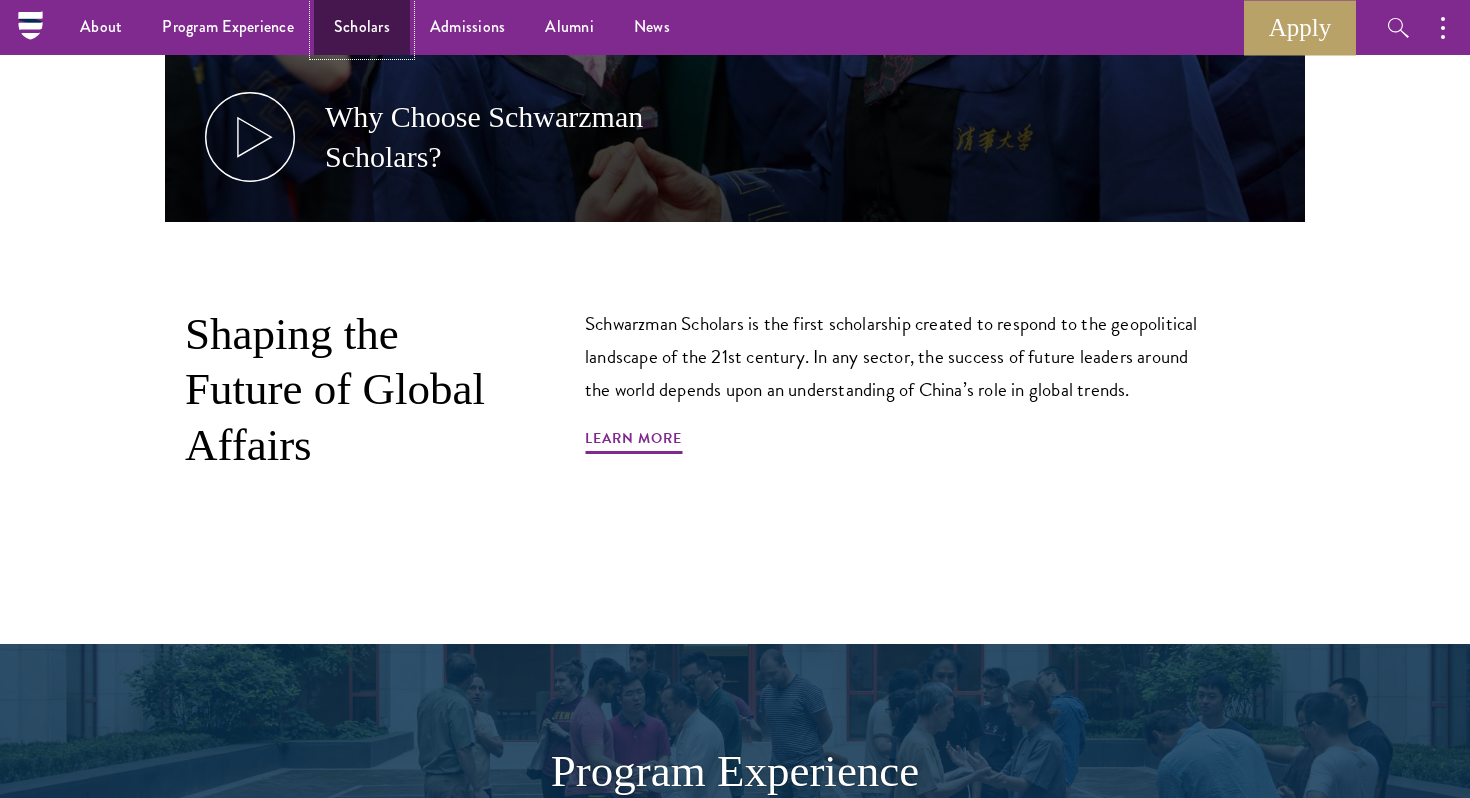 click on "Scholars" at bounding box center (362, 27) 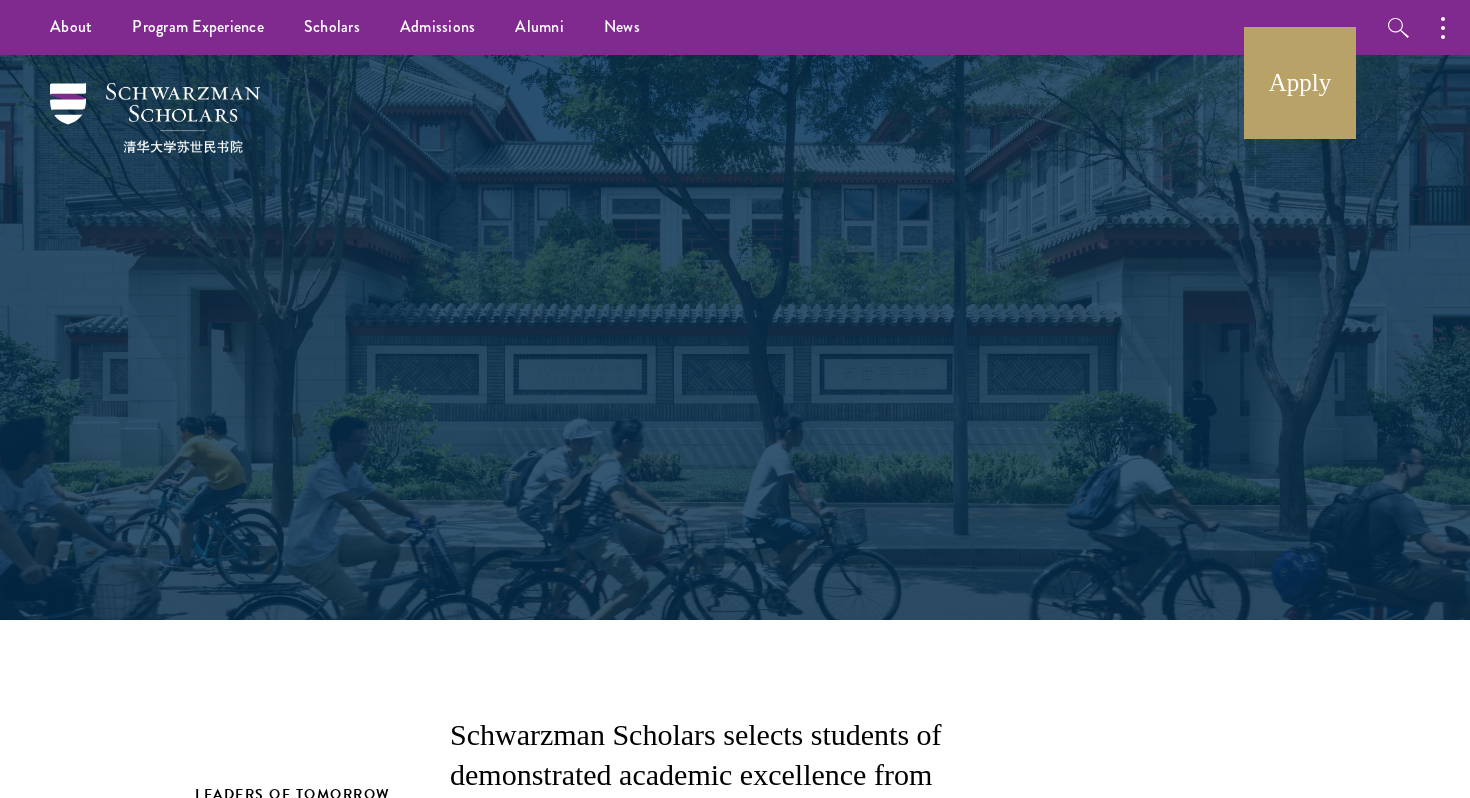 scroll, scrollTop: 0, scrollLeft: 0, axis: both 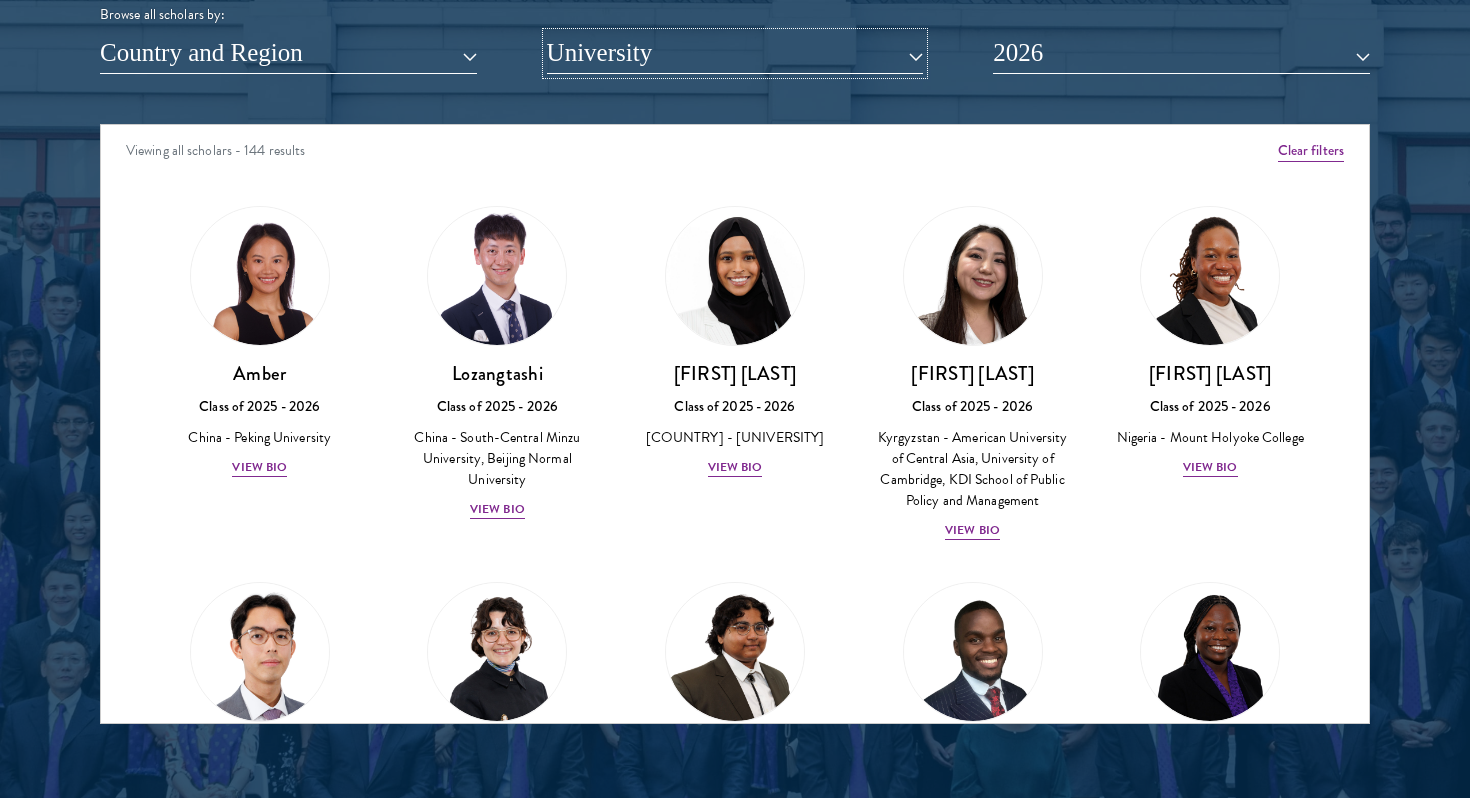 click on "University" at bounding box center (735, 53) 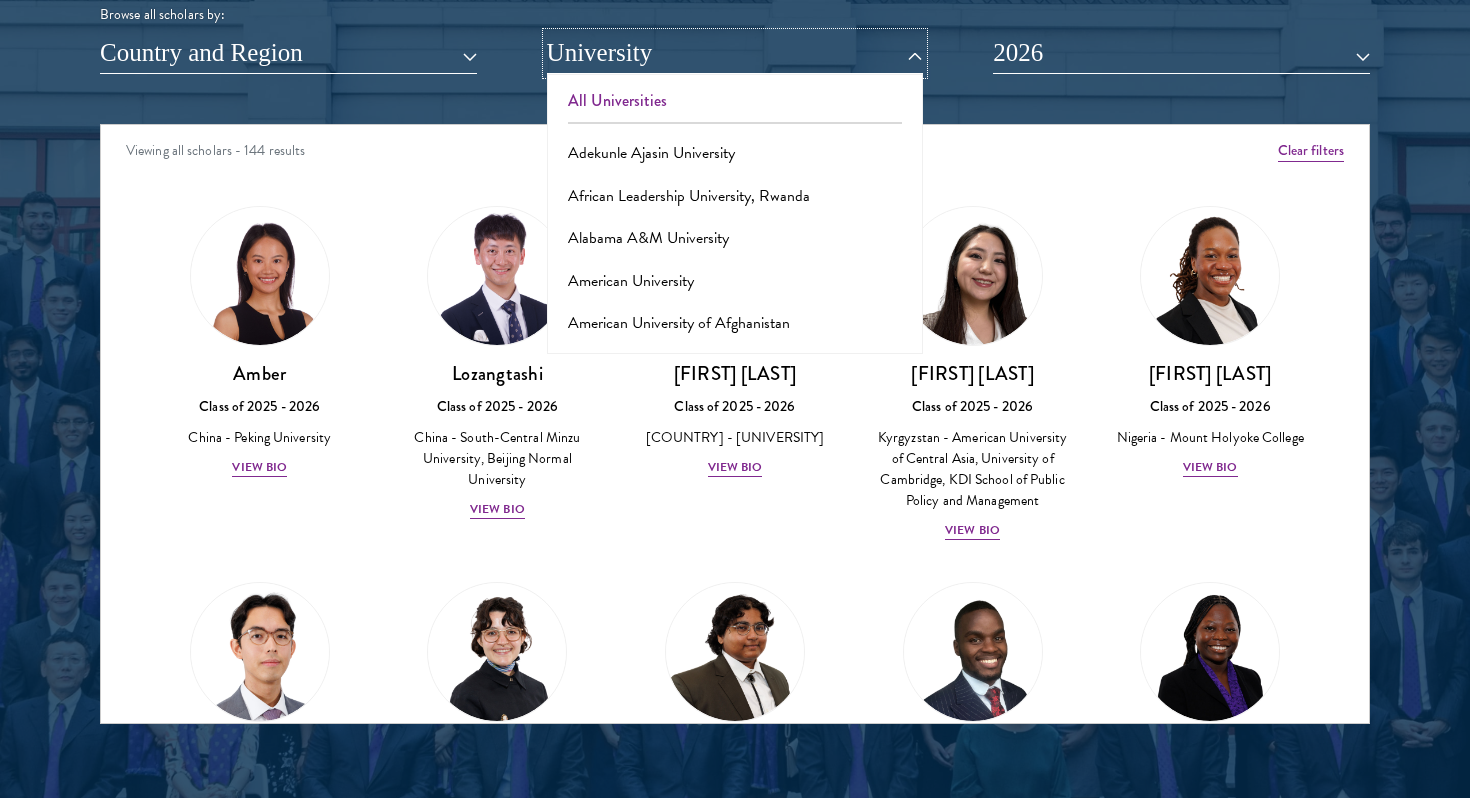 type 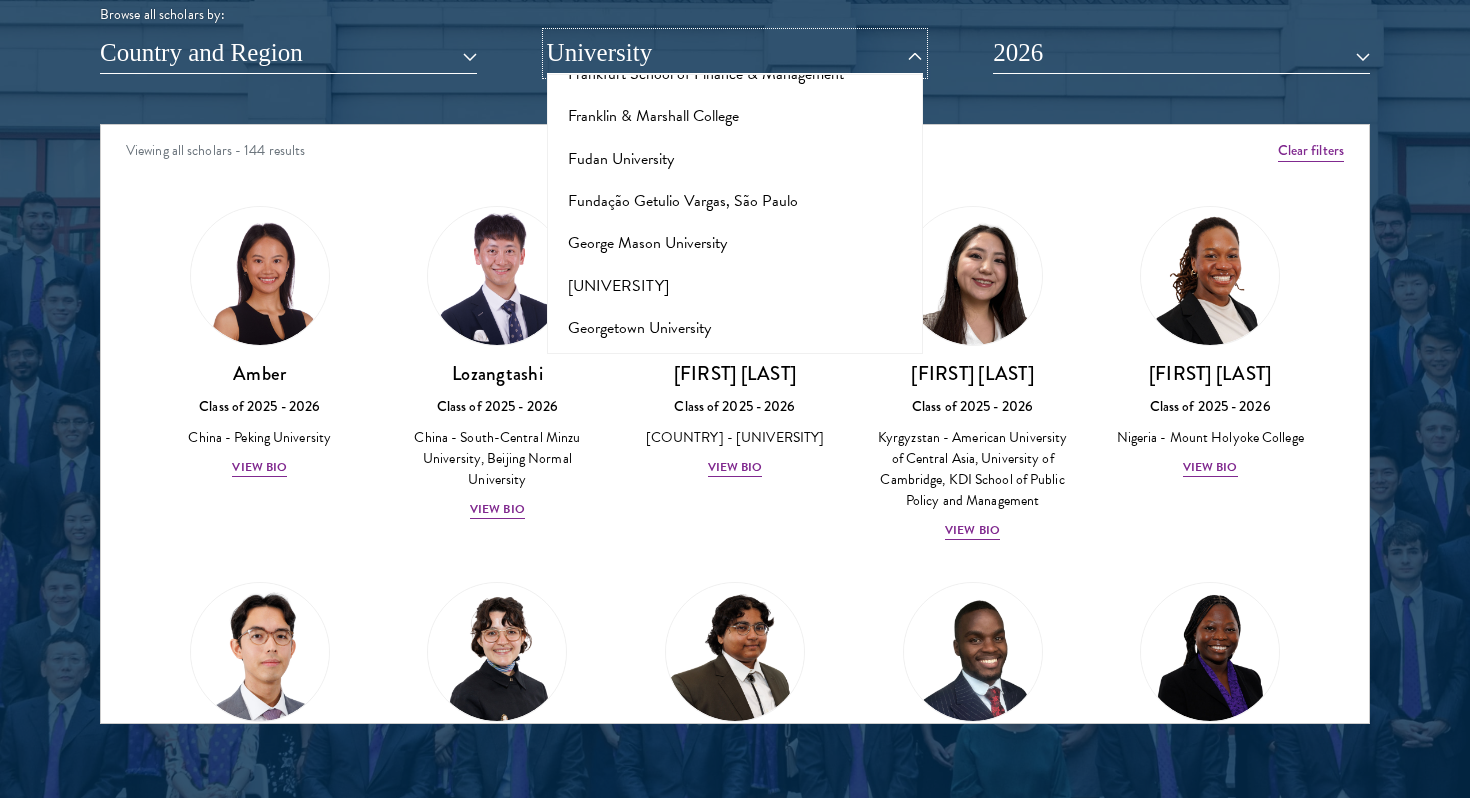 scroll, scrollTop: 4281, scrollLeft: 0, axis: vertical 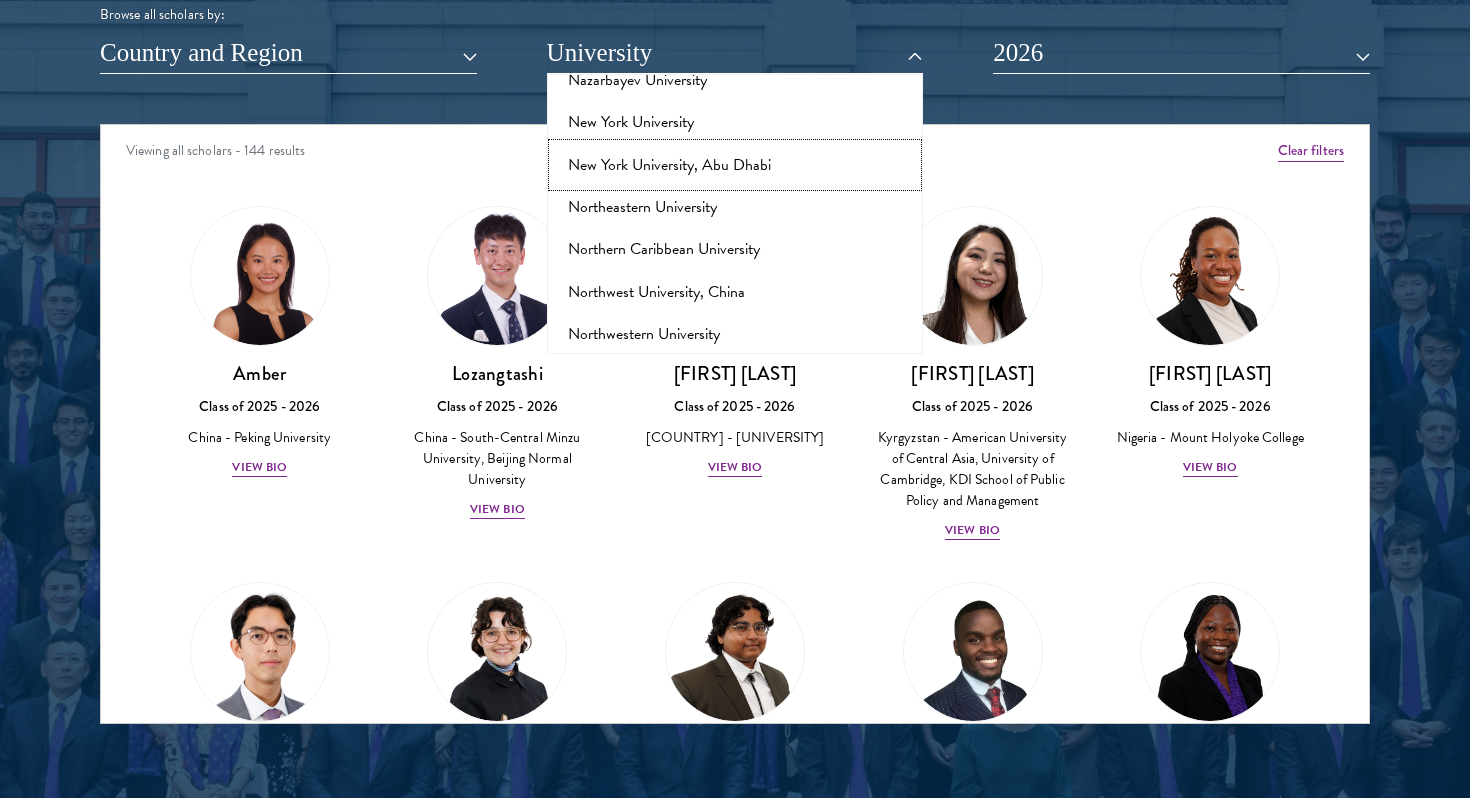 click on "New York University, Abu Dhabi" at bounding box center (735, 165) 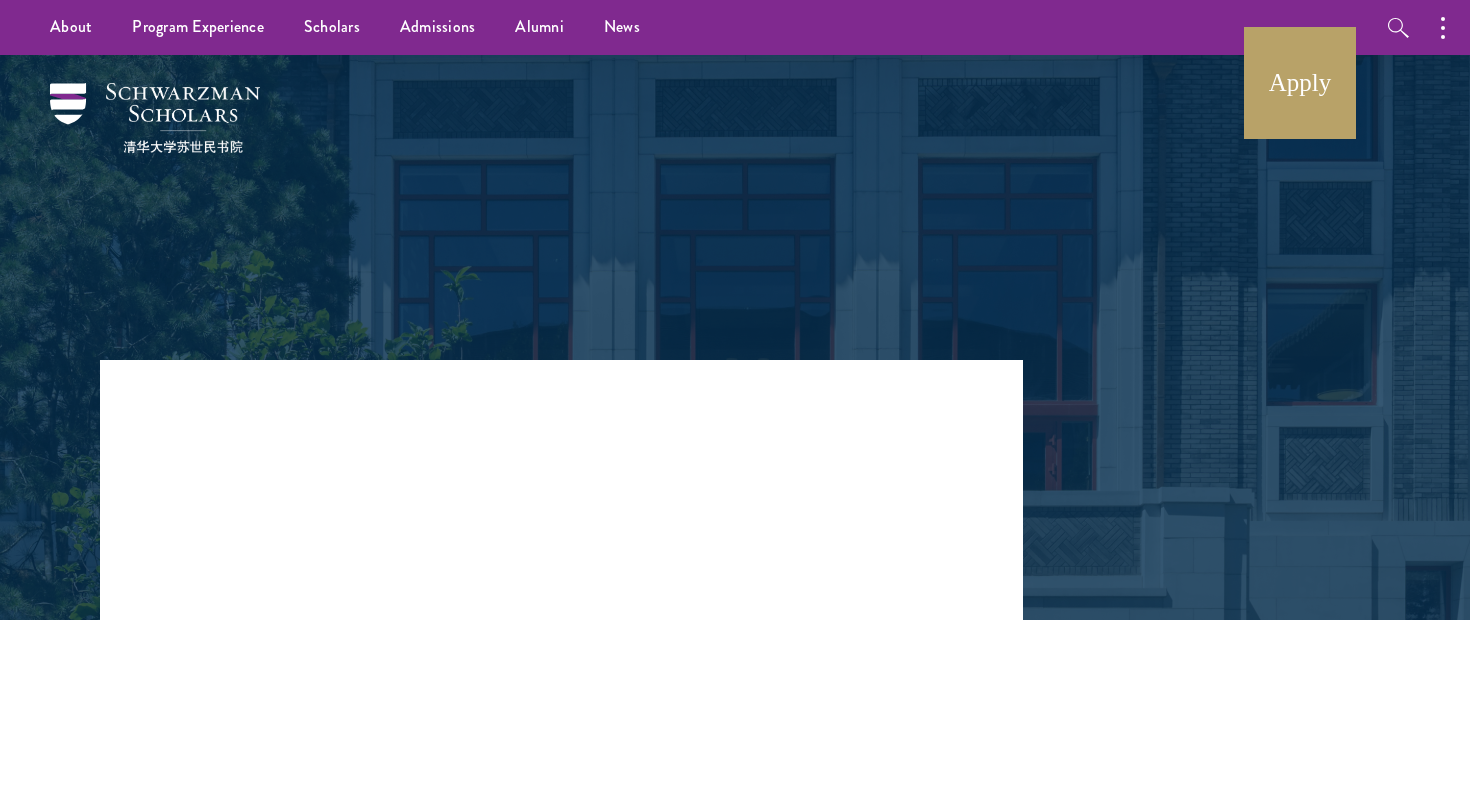 scroll, scrollTop: 0, scrollLeft: 0, axis: both 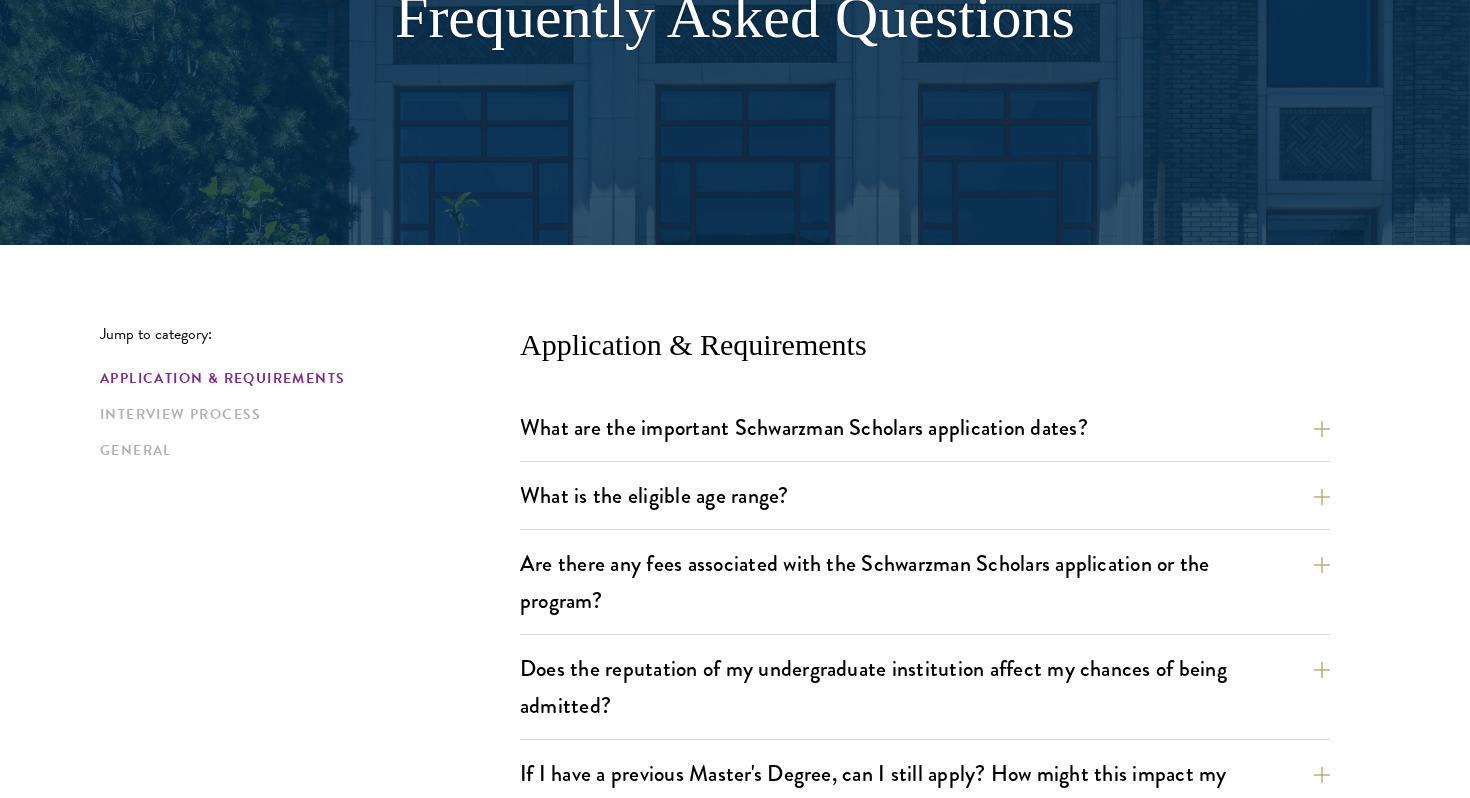 click on "Application & Requirements
What are the important Schwarzman Scholars application dates?
Applicants who hold passports or permanent resident cards from the Chinese mainland, Hong Kong, Taiwan, and Macao apply online from January to May 20. Candidates invited to interview are notified before July, and attend interviews at Tsinghua University in Beijing in early July. Final admissions decisions for Chinese Schwarzman Scholars are announced before October each year.
What is the eligible age range?
Candidates must be at least 18 but not yet 29 years of age as of August 1 of their enrollment year.
Are there any fees associated with the Schwarzman Scholars application or the program?
Does the reputation of my undergraduate institution affect my chances of being admitted?" at bounding box center (925, 1153) 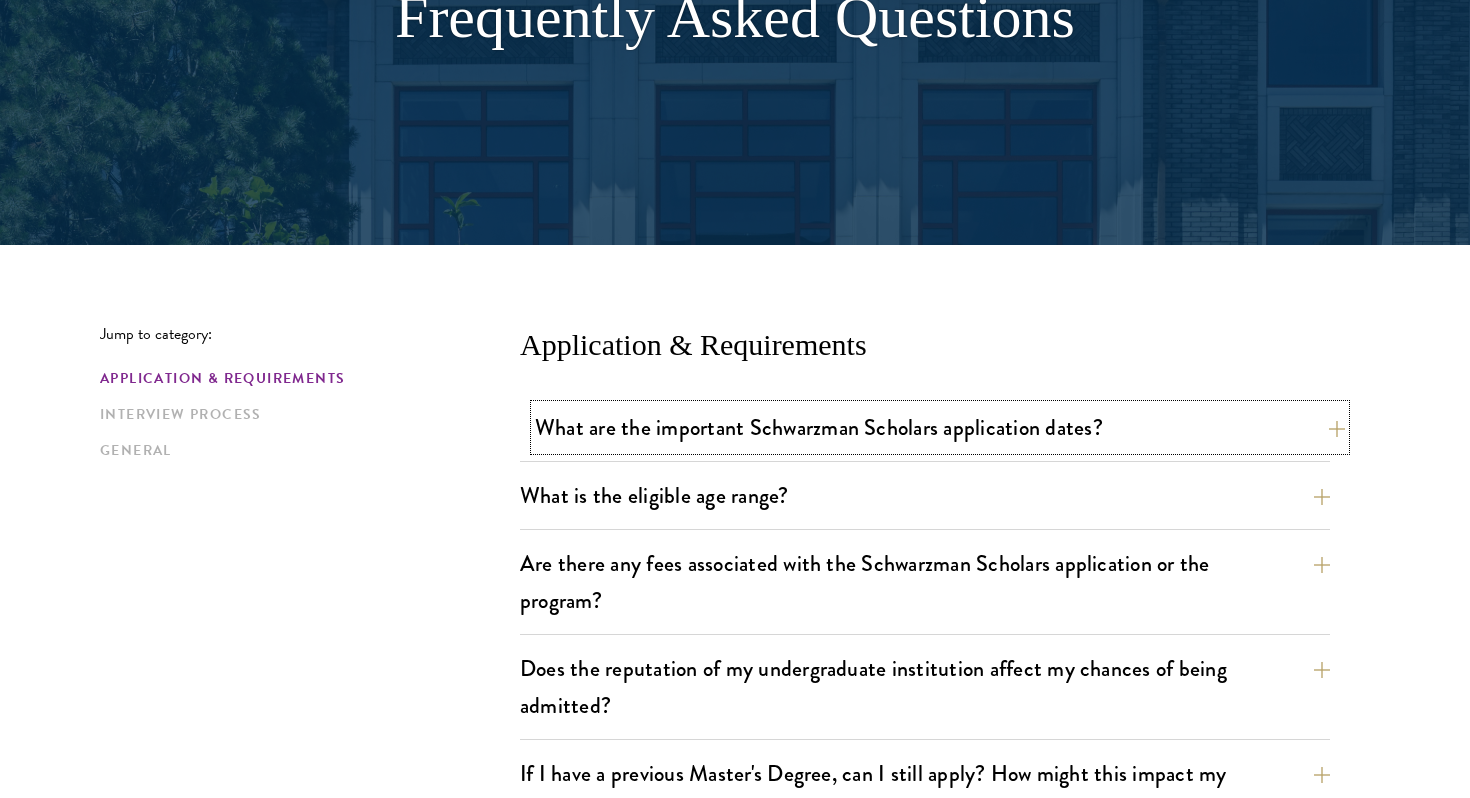 click on "What are the important Schwarzman Scholars application dates?" at bounding box center [940, 427] 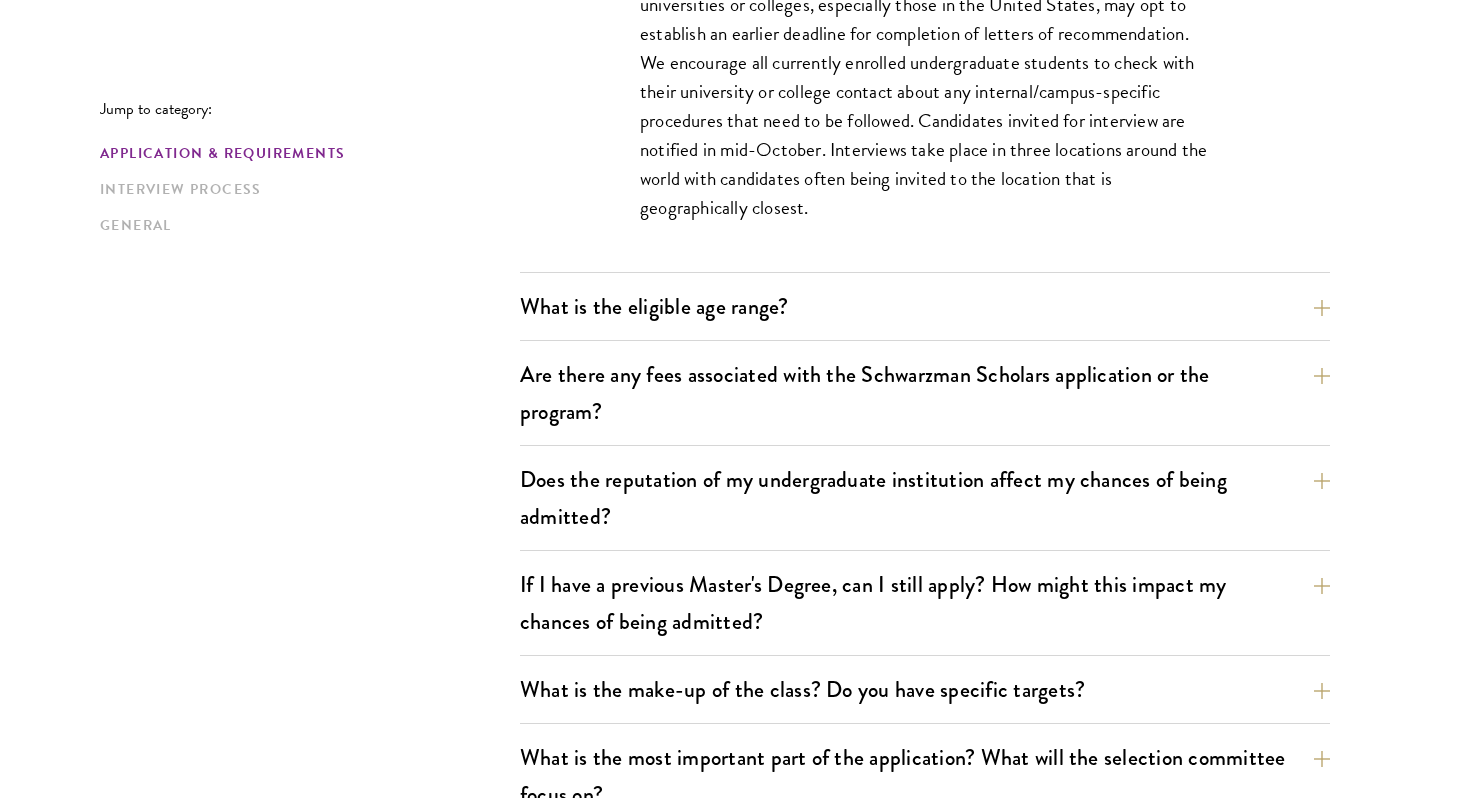 scroll, scrollTop: 1055, scrollLeft: 0, axis: vertical 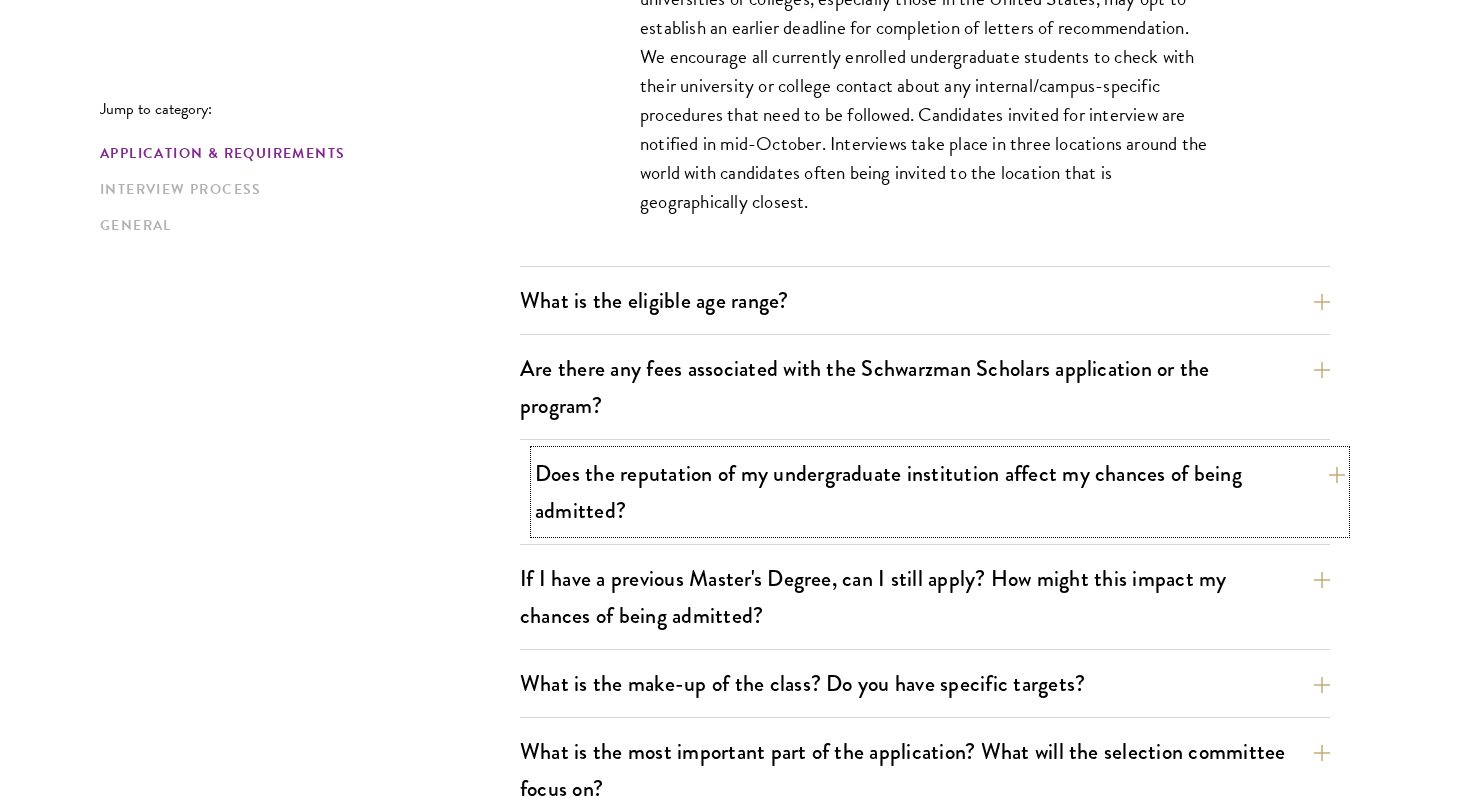 click on "Does the reputation of my undergraduate institution affect my chances of being admitted?" at bounding box center (940, 492) 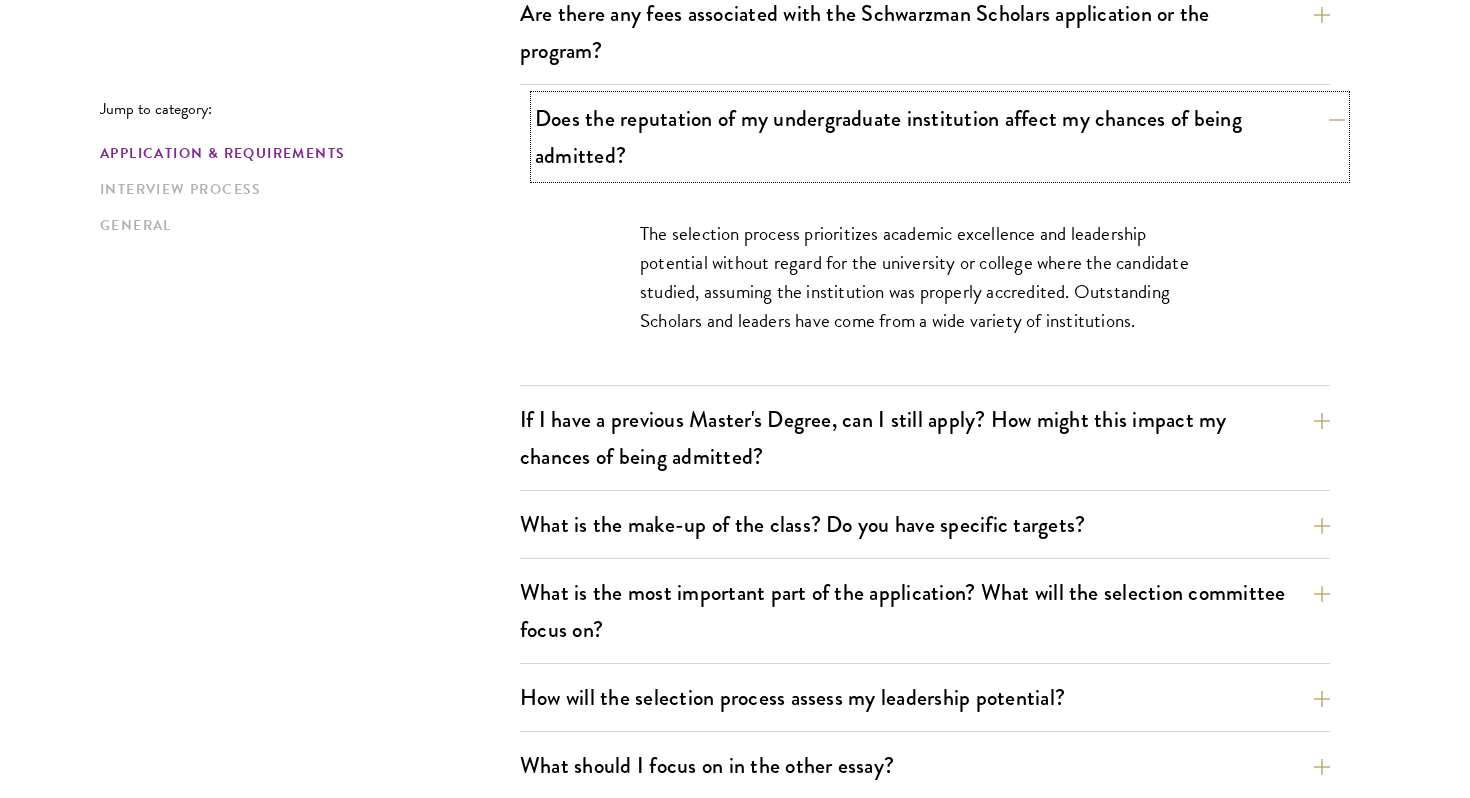 scroll, scrollTop: 810, scrollLeft: 0, axis: vertical 